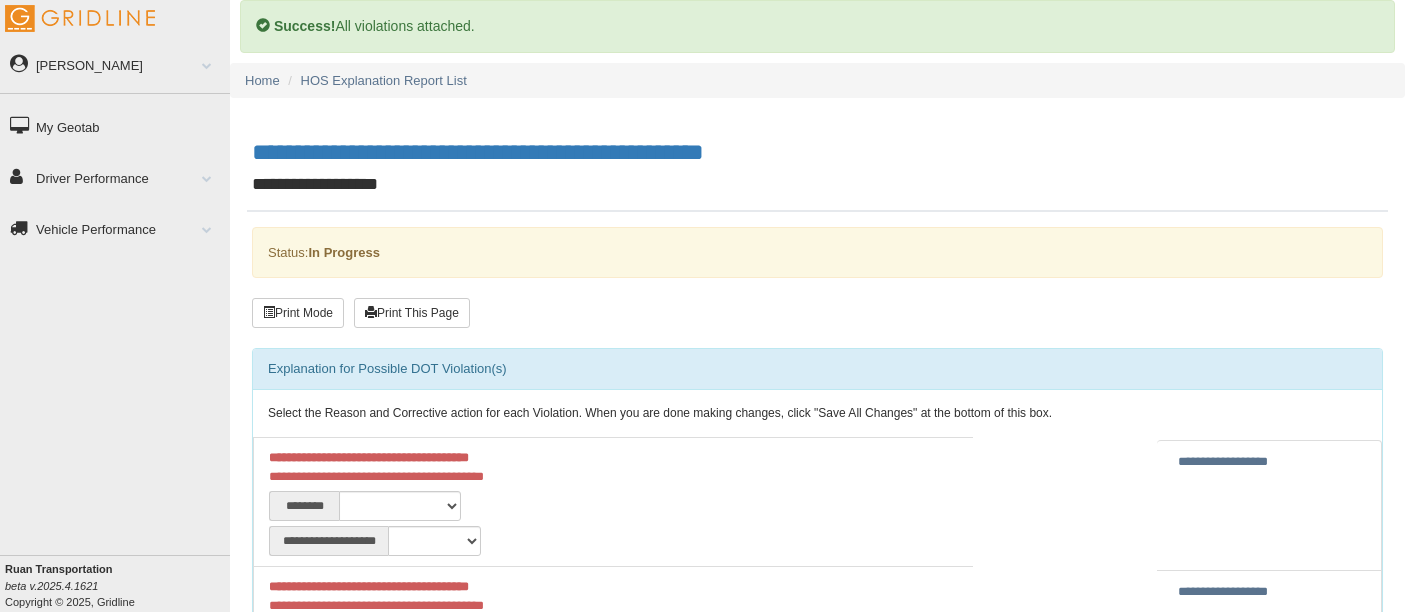 scroll, scrollTop: 0, scrollLeft: 0, axis: both 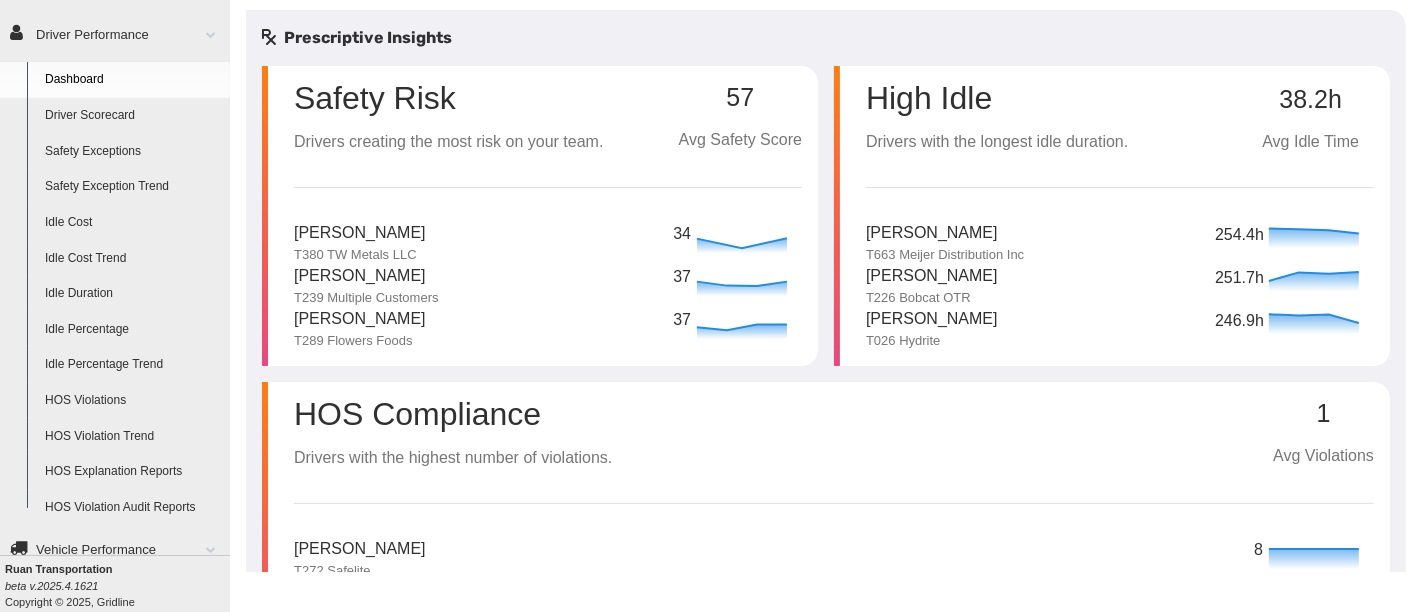 click on "HOS Explanation Reports" at bounding box center (133, 472) 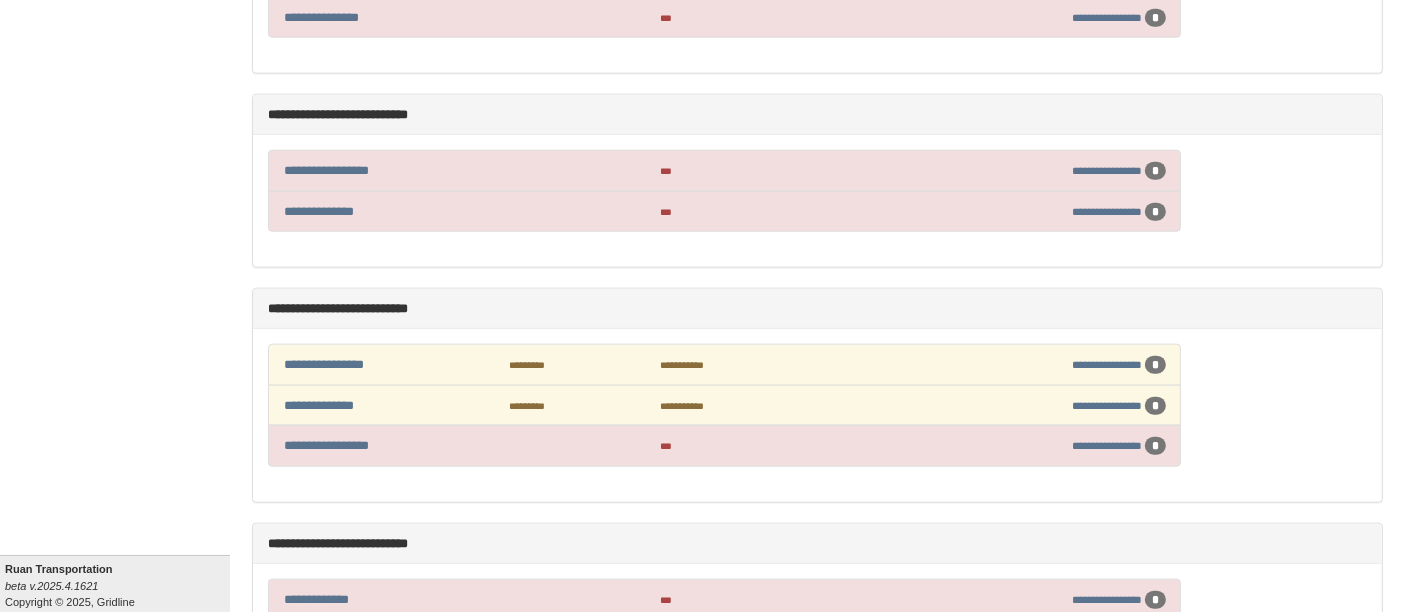 scroll, scrollTop: 2206, scrollLeft: 0, axis: vertical 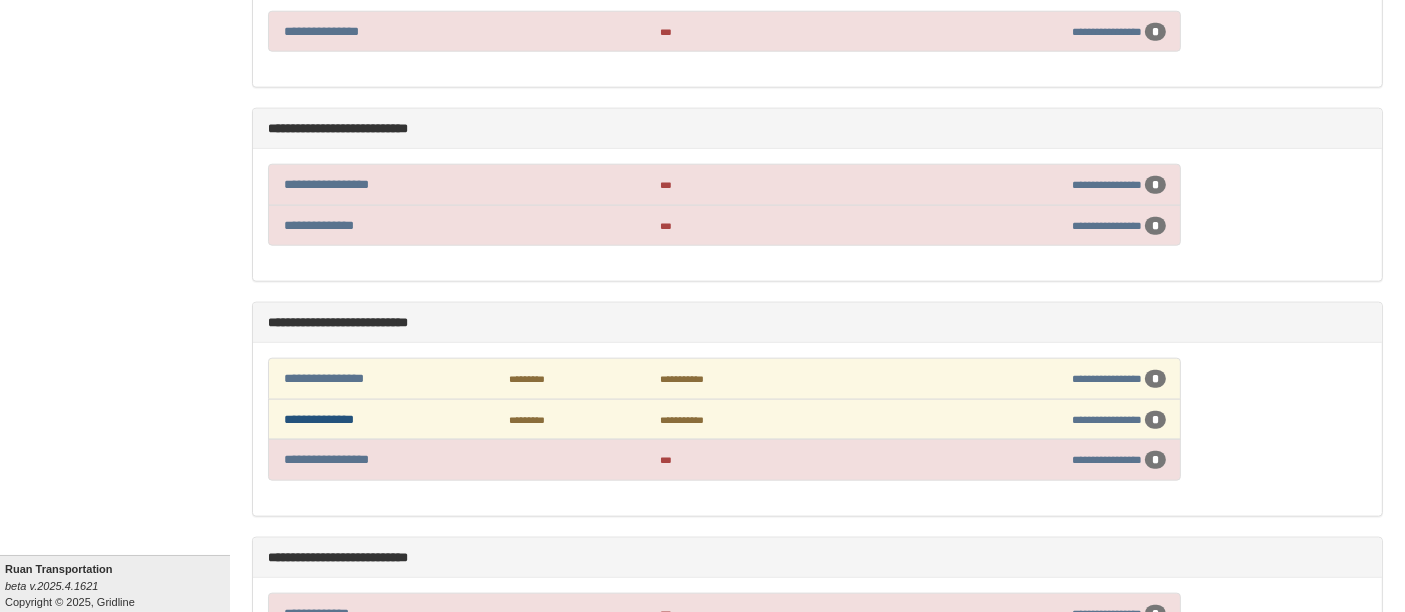 click on "**********" at bounding box center (319, 419) 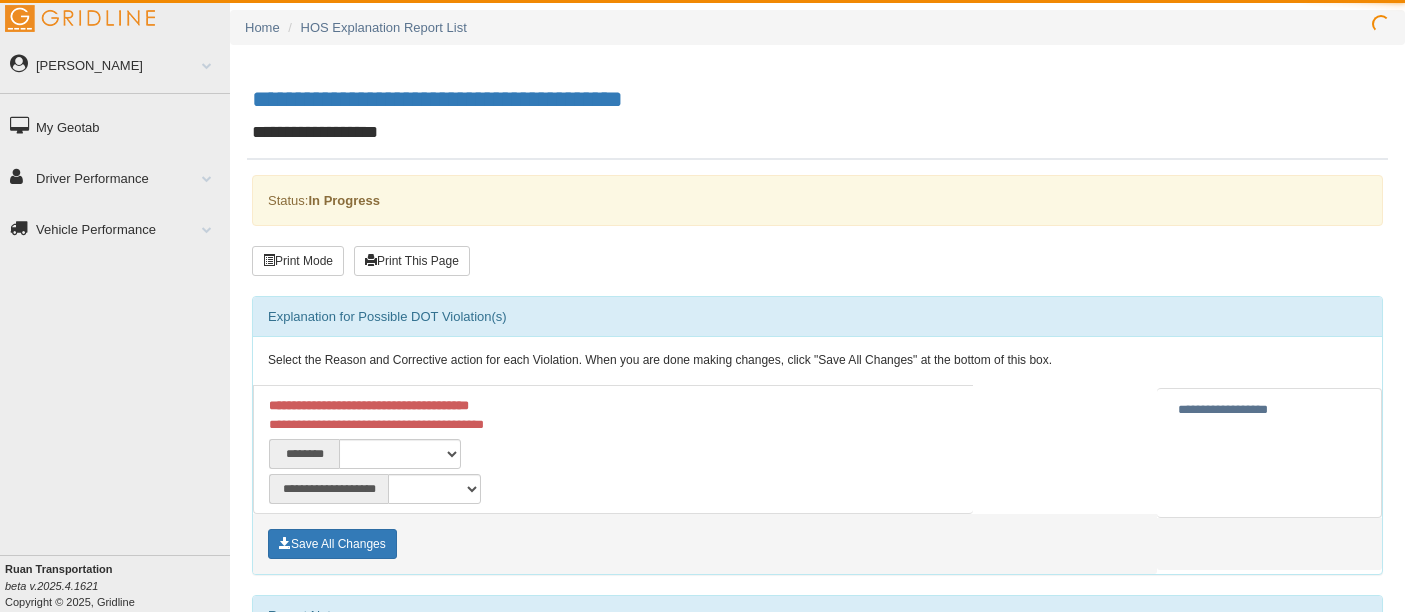 scroll, scrollTop: 0, scrollLeft: 0, axis: both 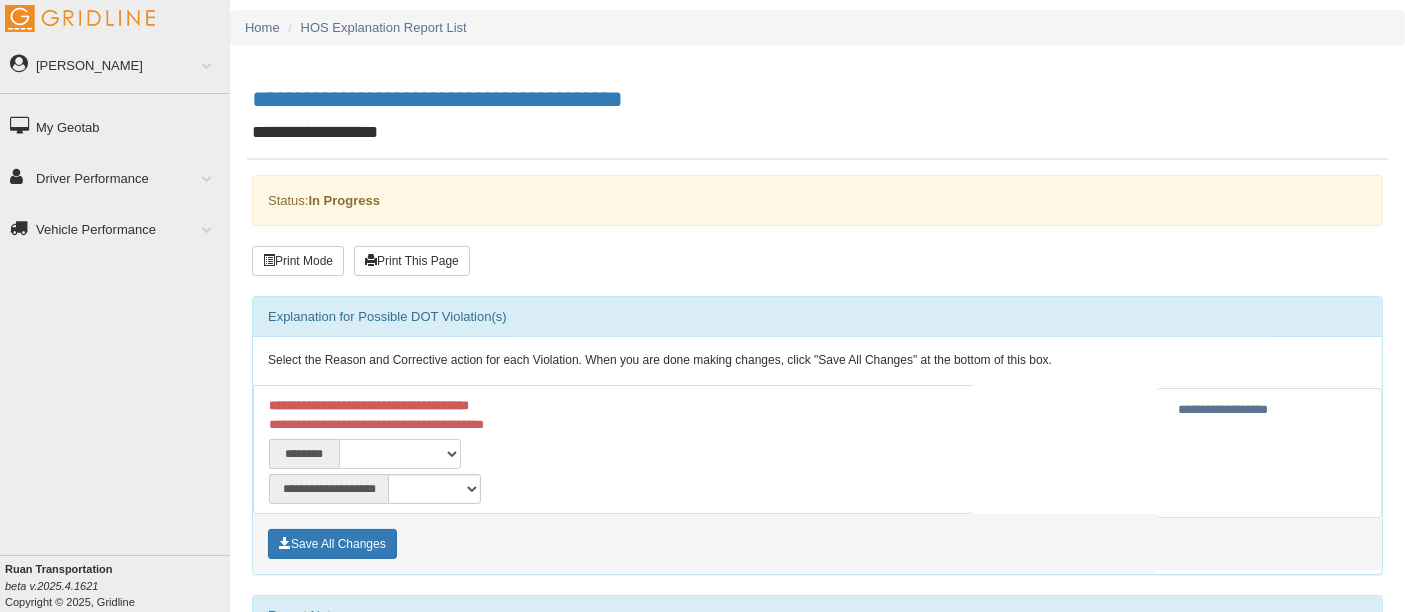 click on "**********" at bounding box center (400, 454) 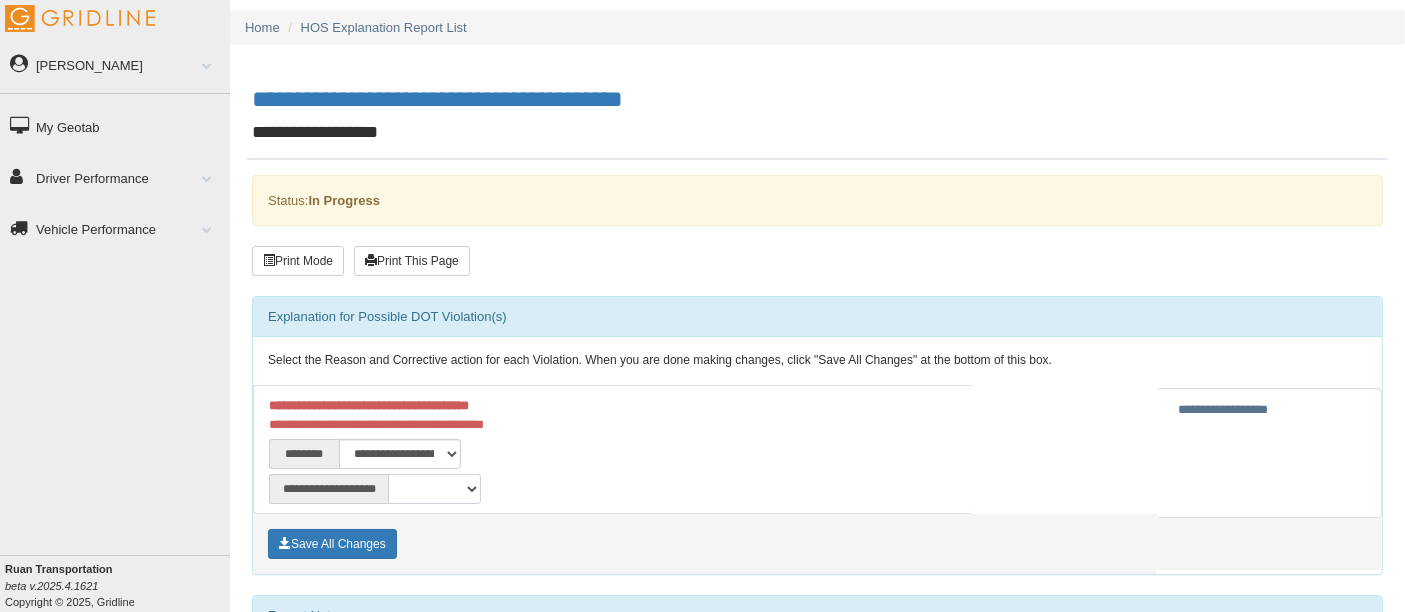 click on "**********" at bounding box center (434, 489) 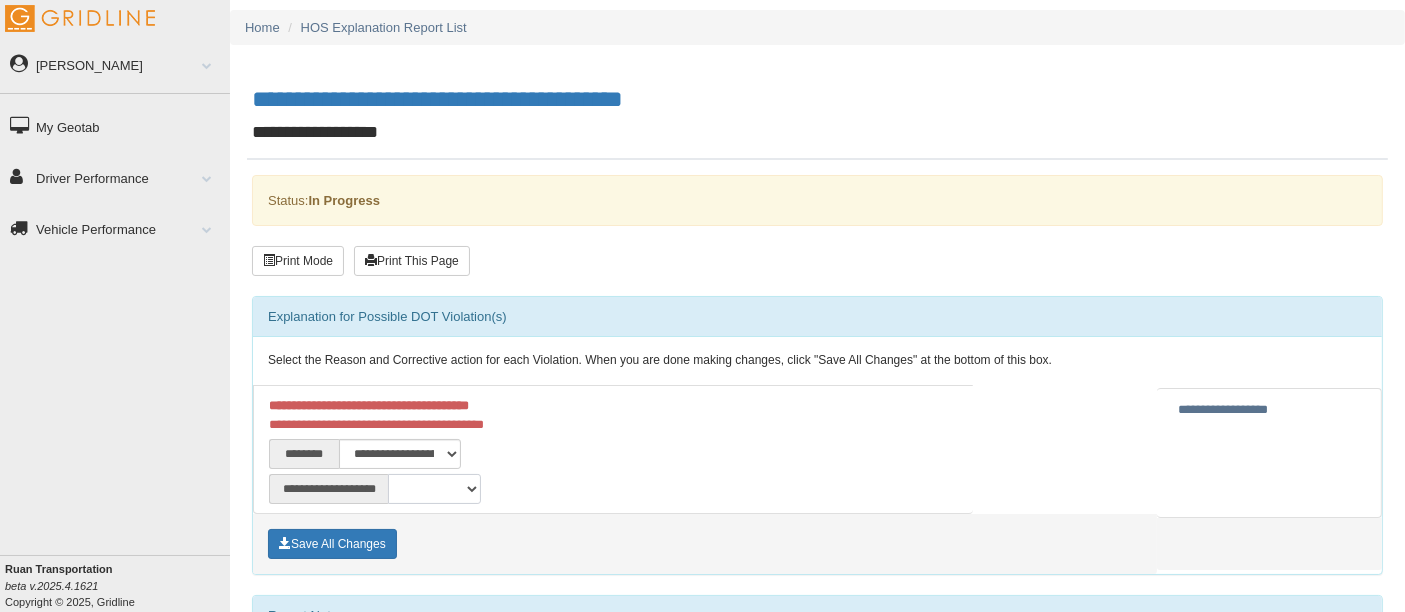 select on "**" 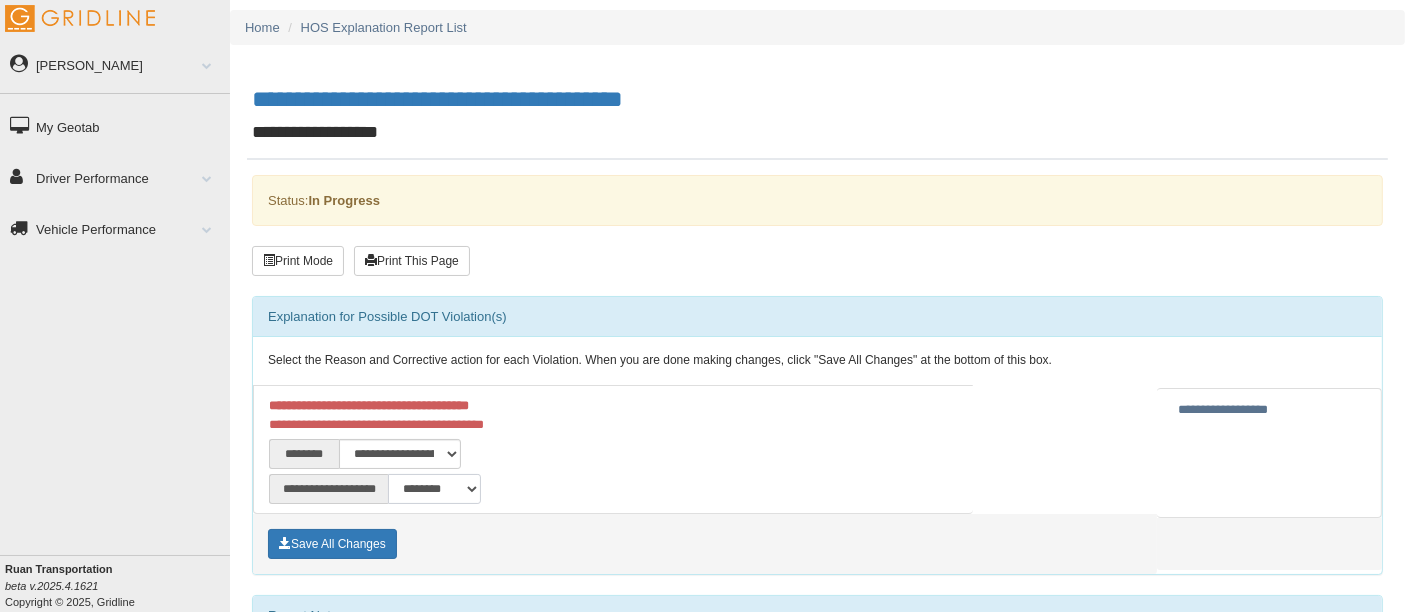 click on "**********" at bounding box center [434, 489] 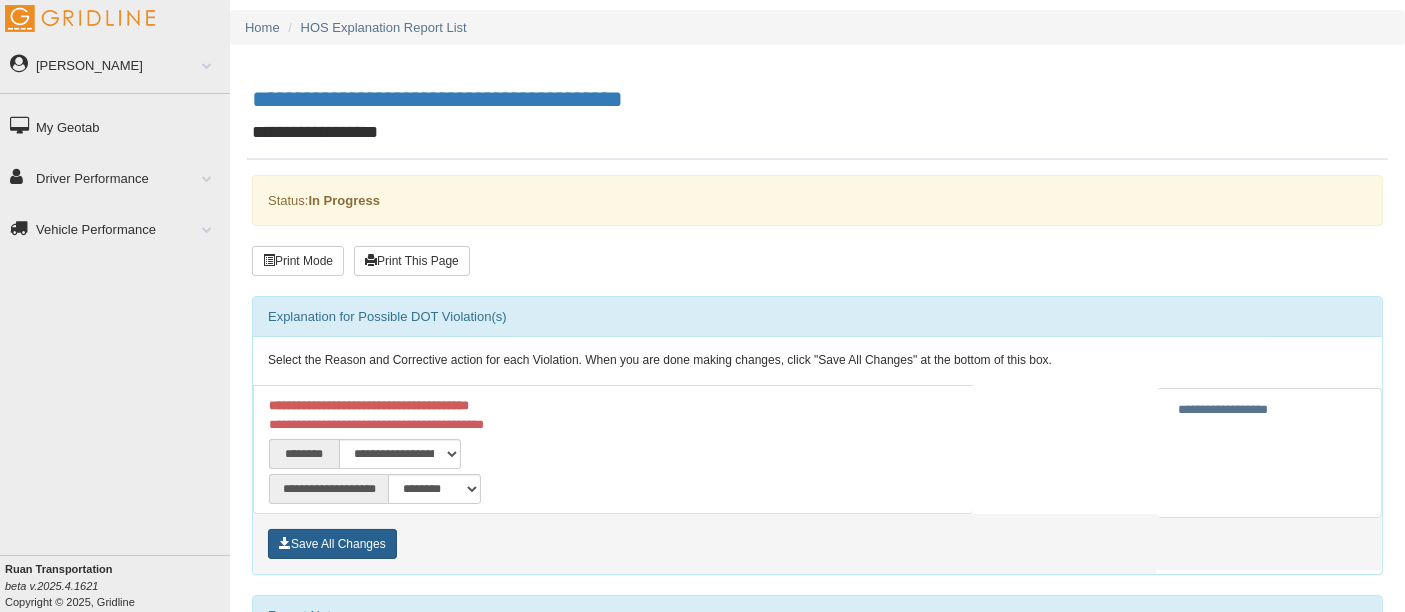click on "Save All Changes" at bounding box center (332, 544) 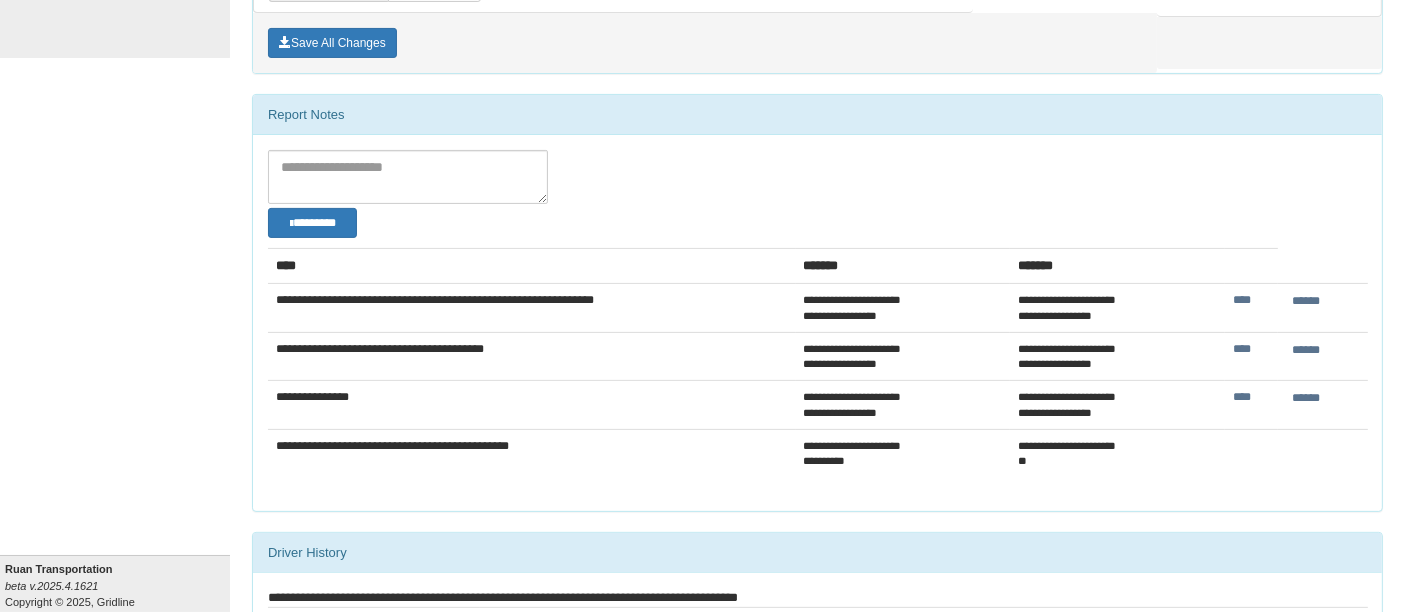 scroll, scrollTop: 555, scrollLeft: 0, axis: vertical 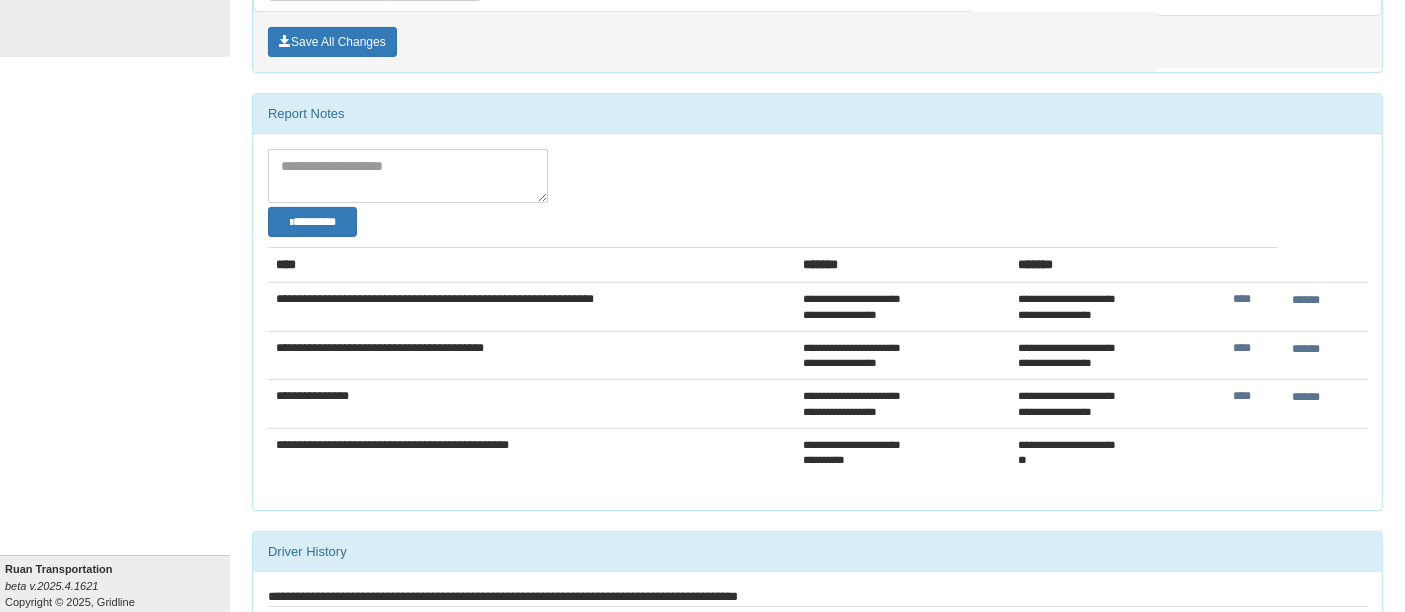 click at bounding box center [408, 176] 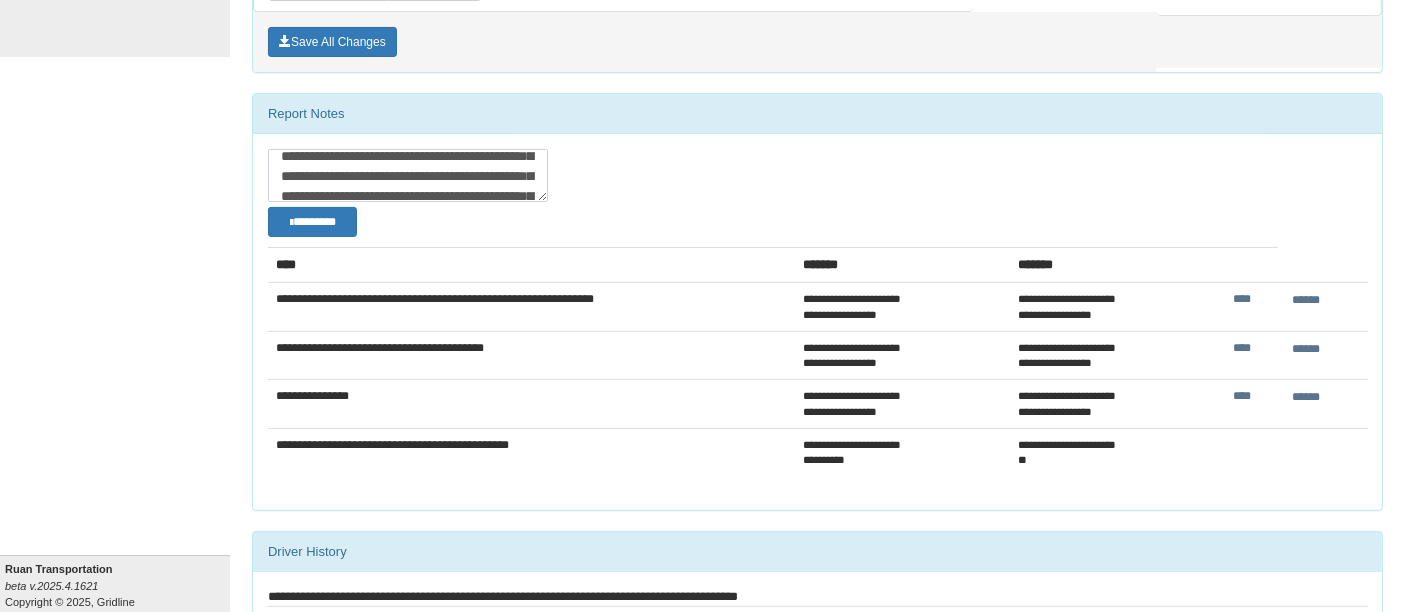 scroll, scrollTop: 0, scrollLeft: 0, axis: both 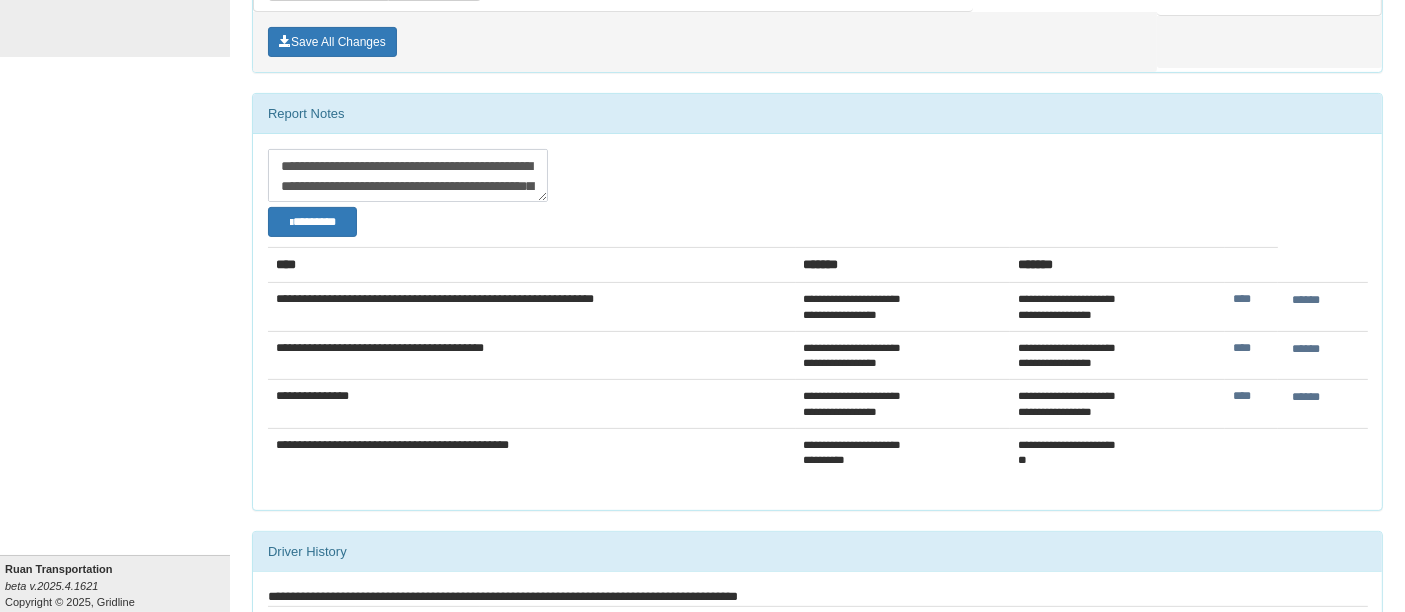 click on "**********" at bounding box center (408, 175) 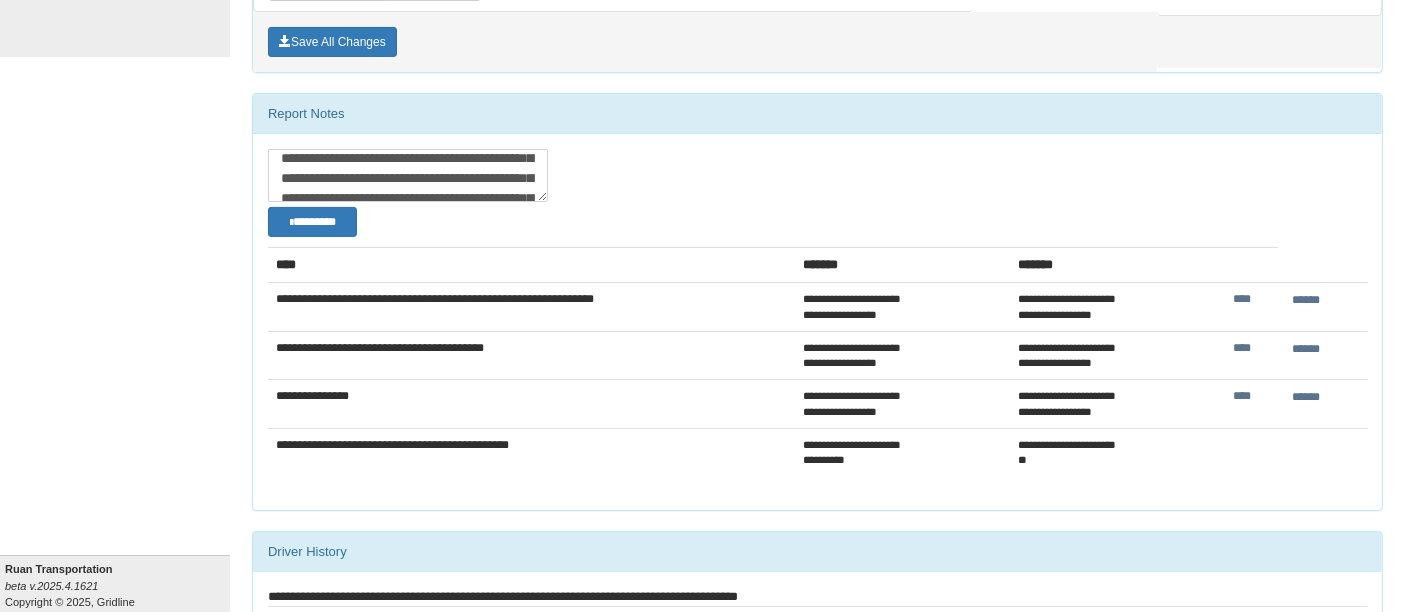 scroll, scrollTop: 8, scrollLeft: 0, axis: vertical 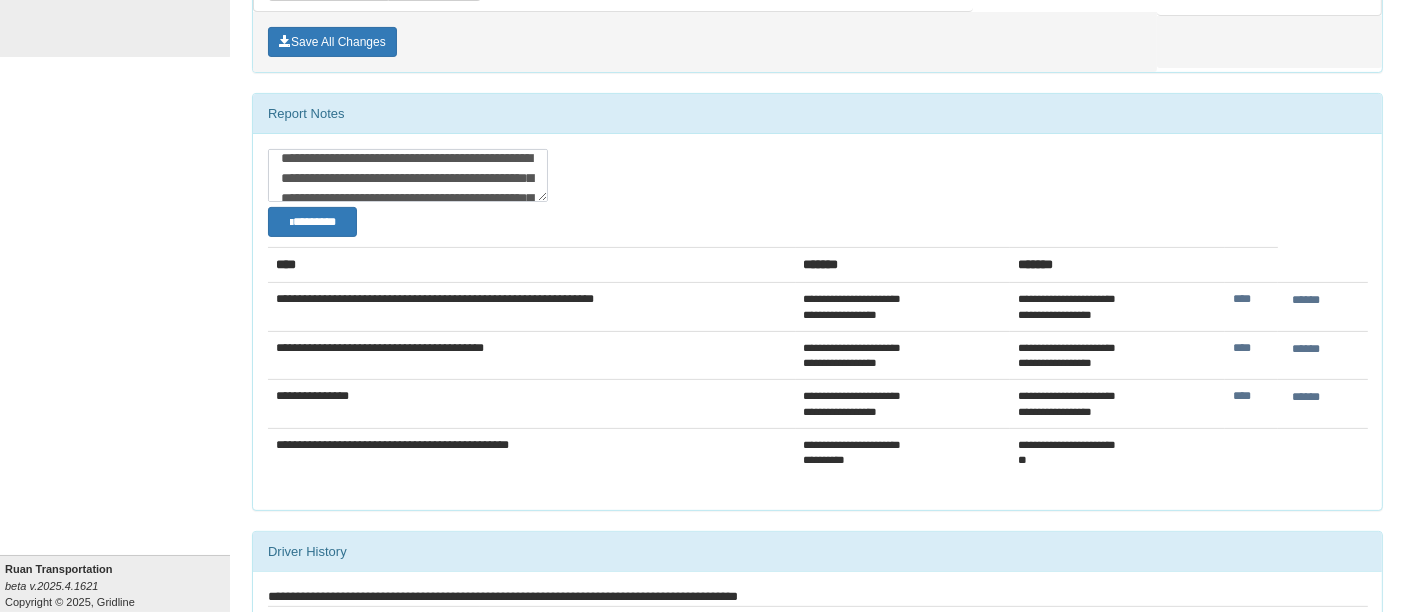 click on "**********" at bounding box center [408, 175] 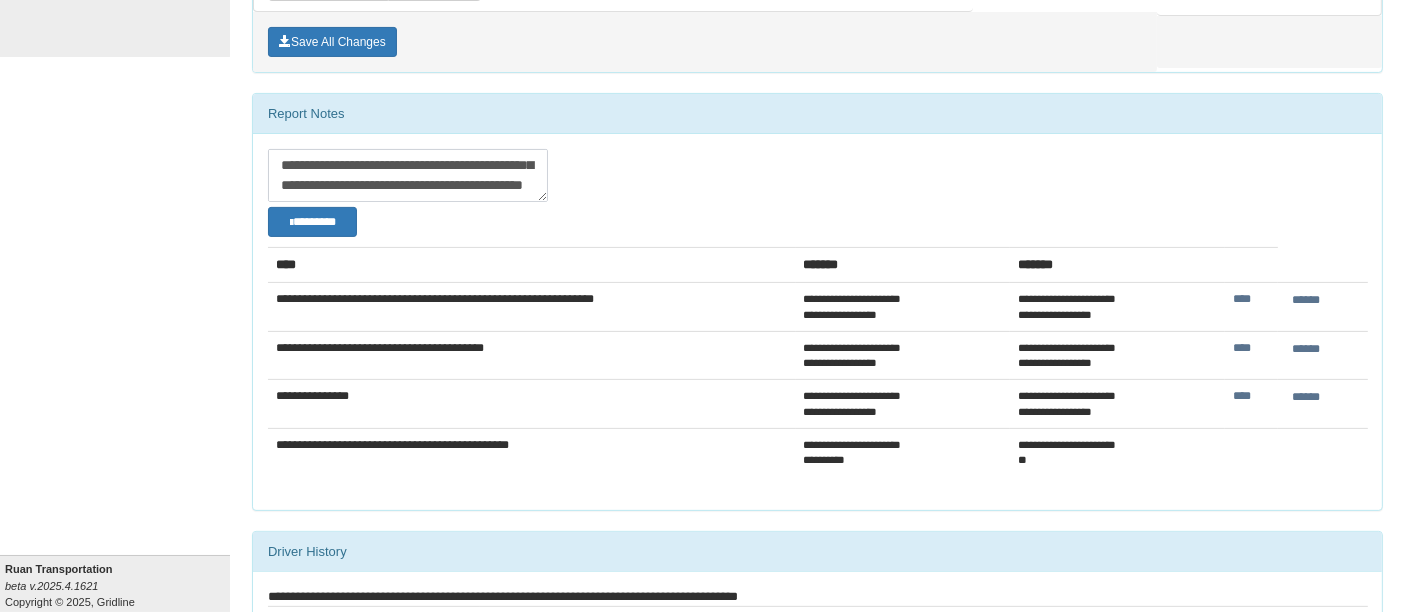 scroll, scrollTop: 472, scrollLeft: 0, axis: vertical 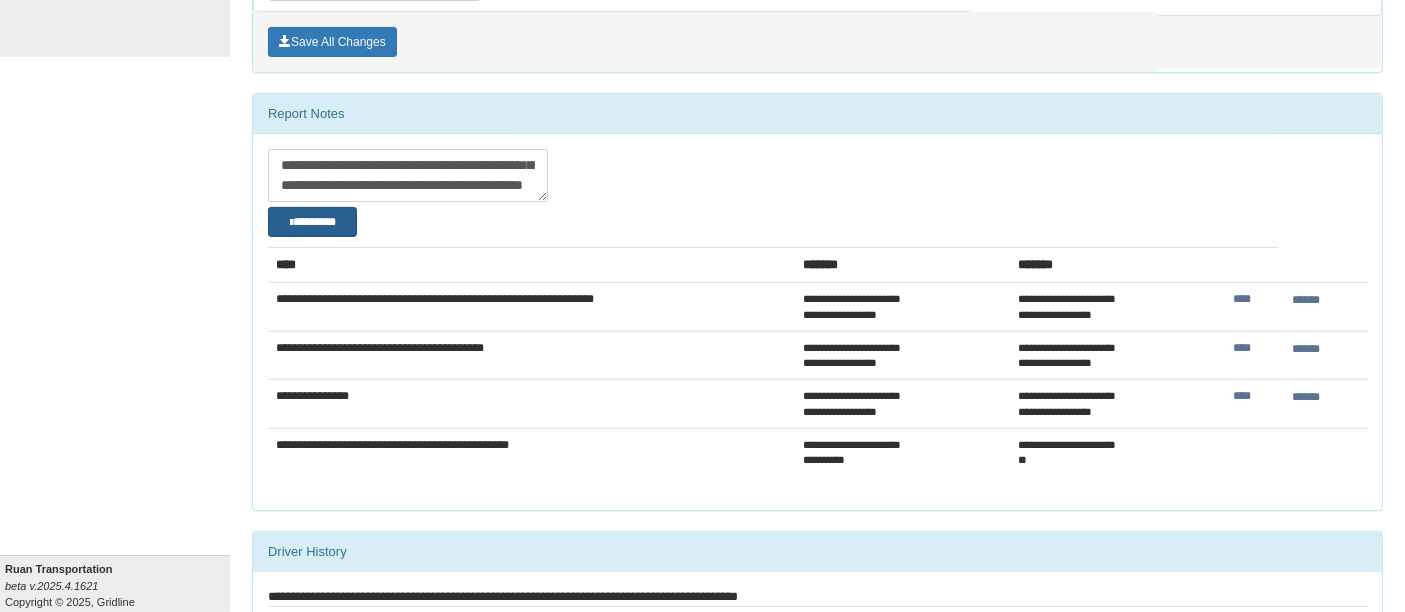 type on "**********" 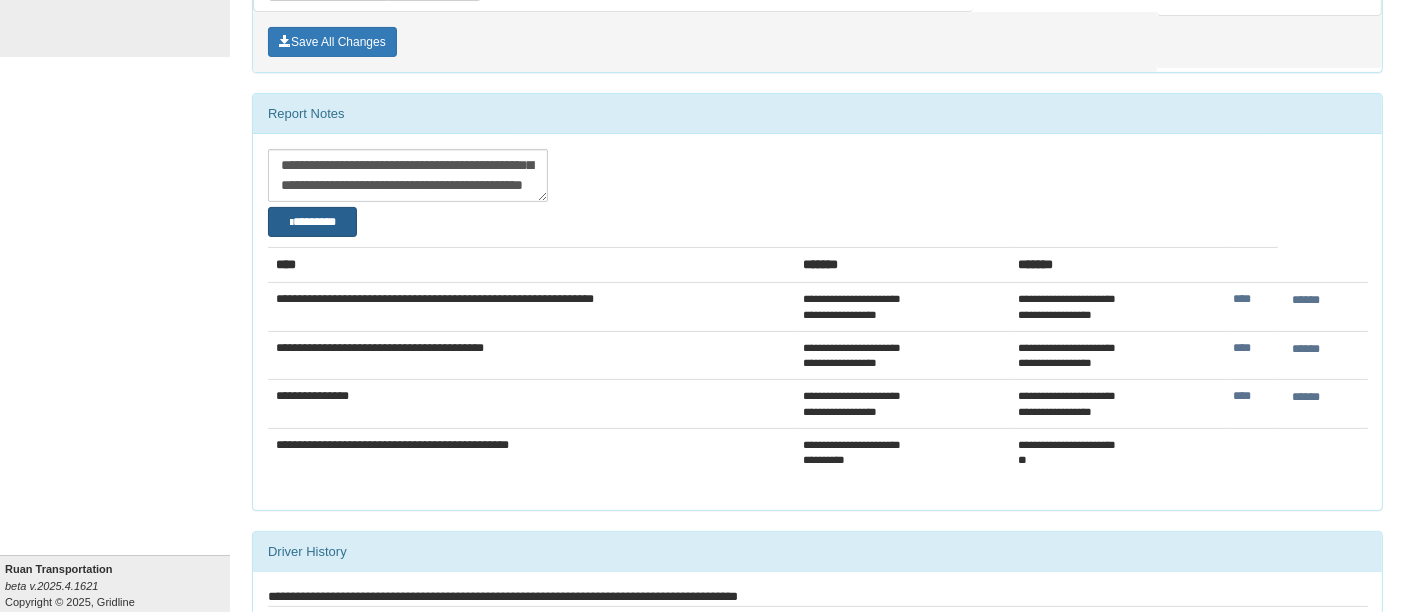 click on "********" at bounding box center (312, 221) 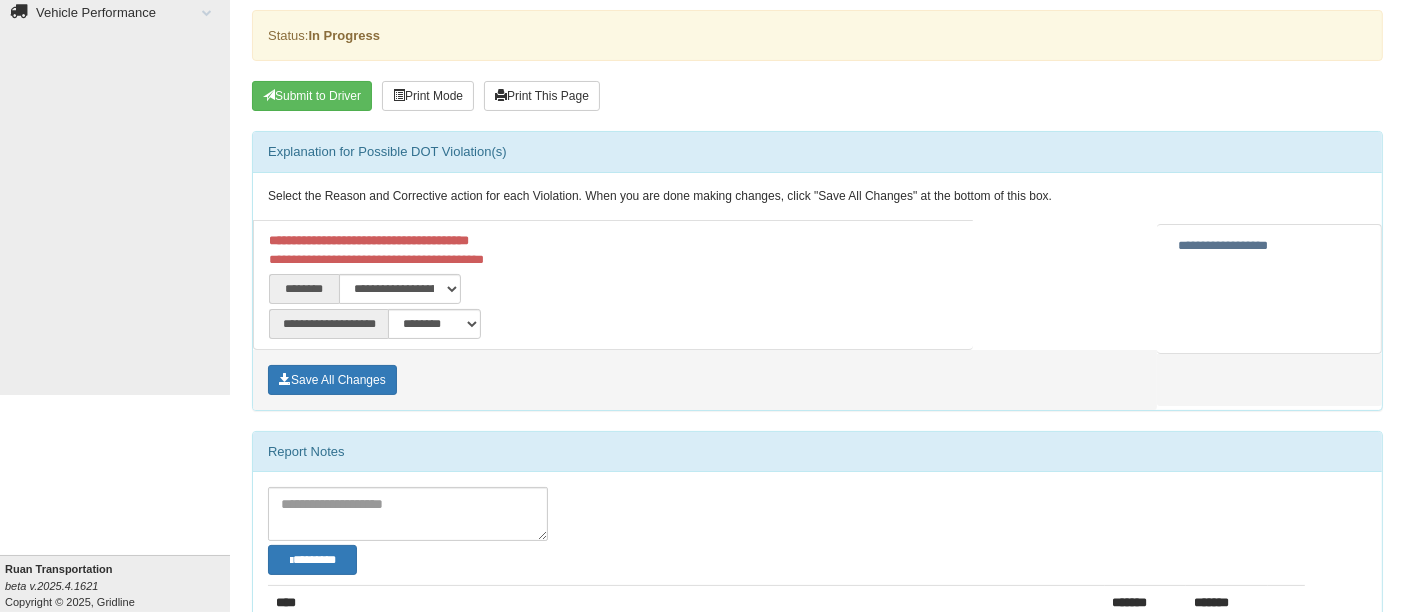 scroll, scrollTop: 222, scrollLeft: 0, axis: vertical 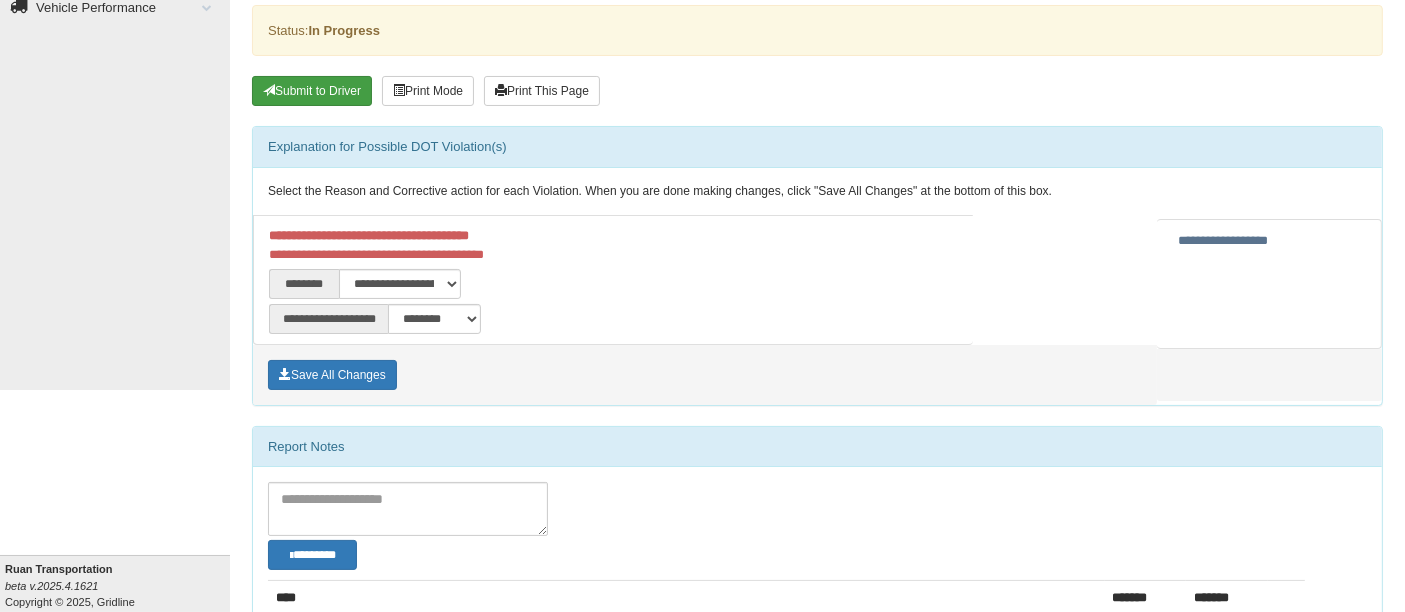 click on "Submit to Driver" at bounding box center (312, 91) 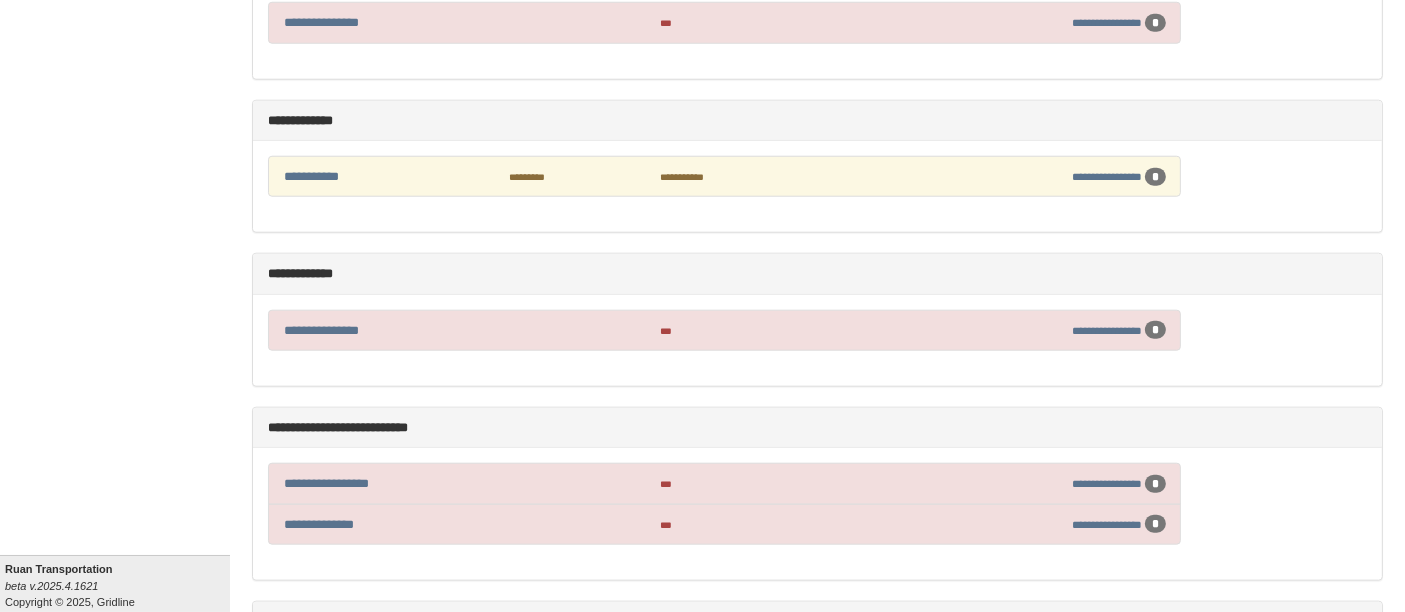 scroll, scrollTop: 1925, scrollLeft: 0, axis: vertical 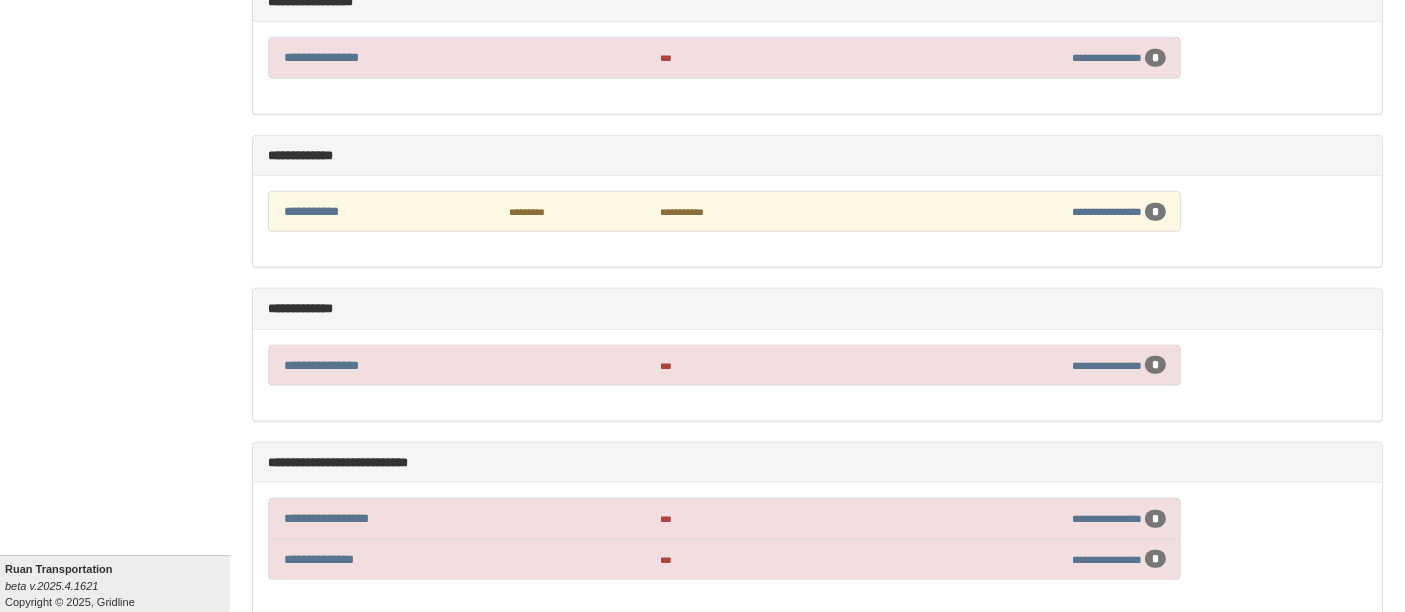 click on "**********" at bounding box center (386, 211) 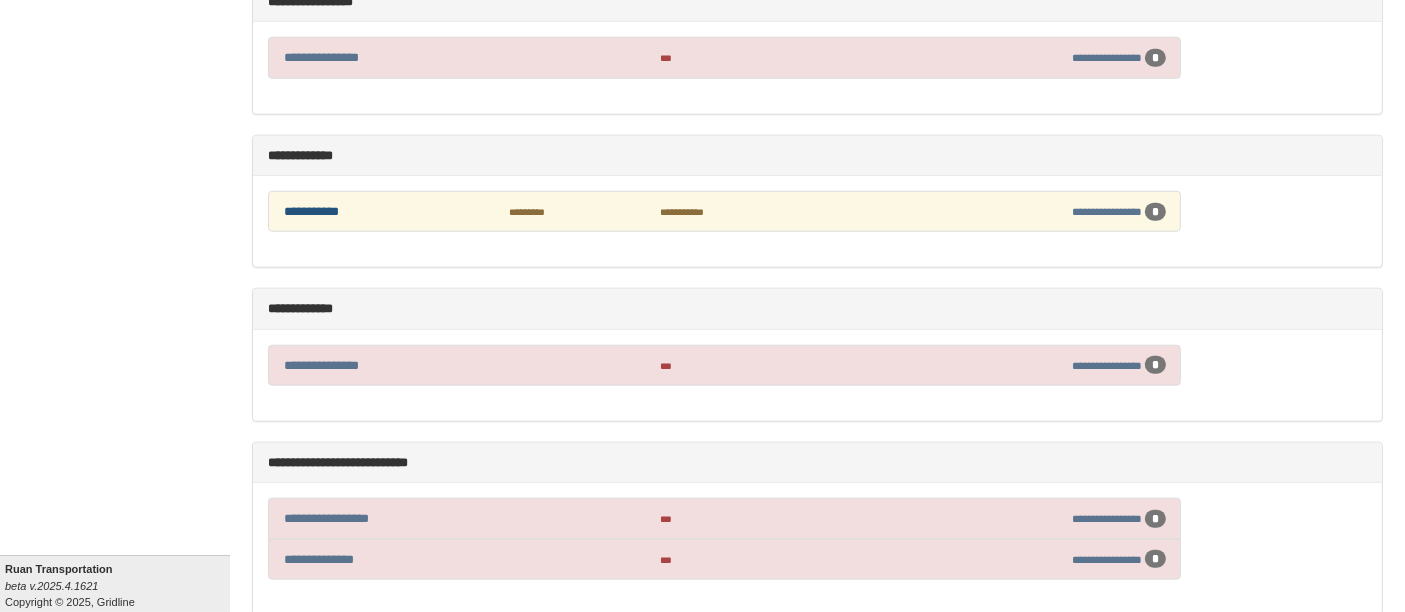 click on "**********" at bounding box center [311, 211] 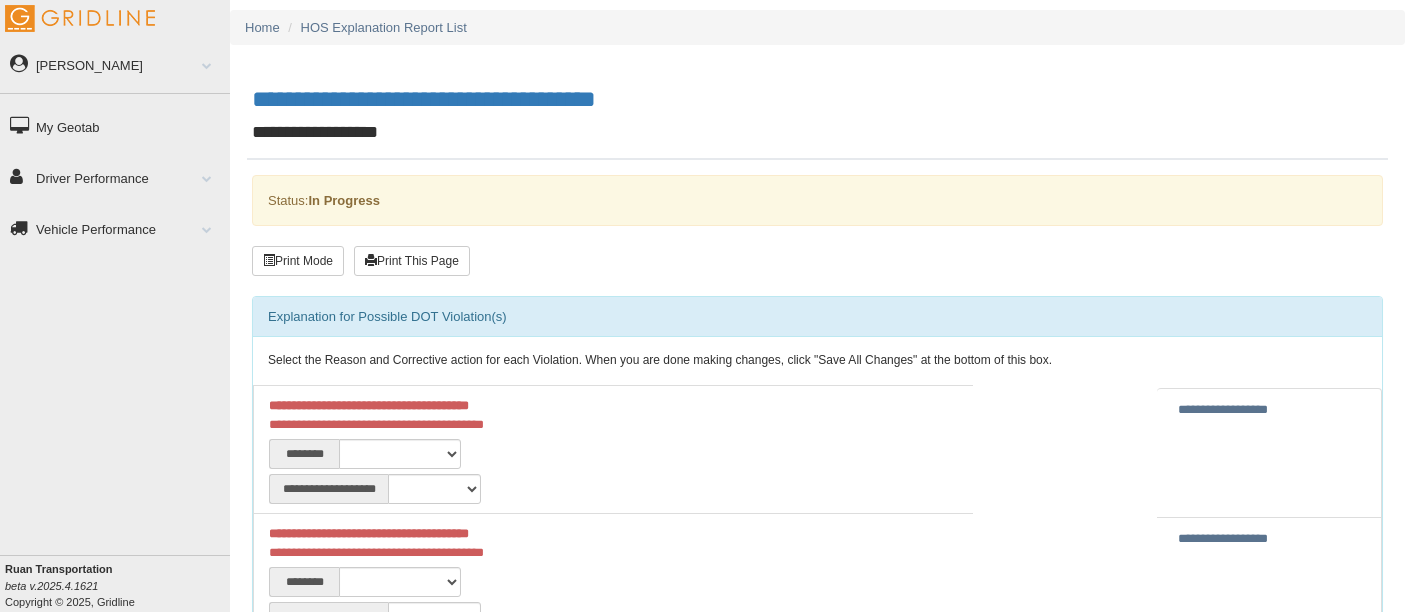 scroll, scrollTop: 0, scrollLeft: 0, axis: both 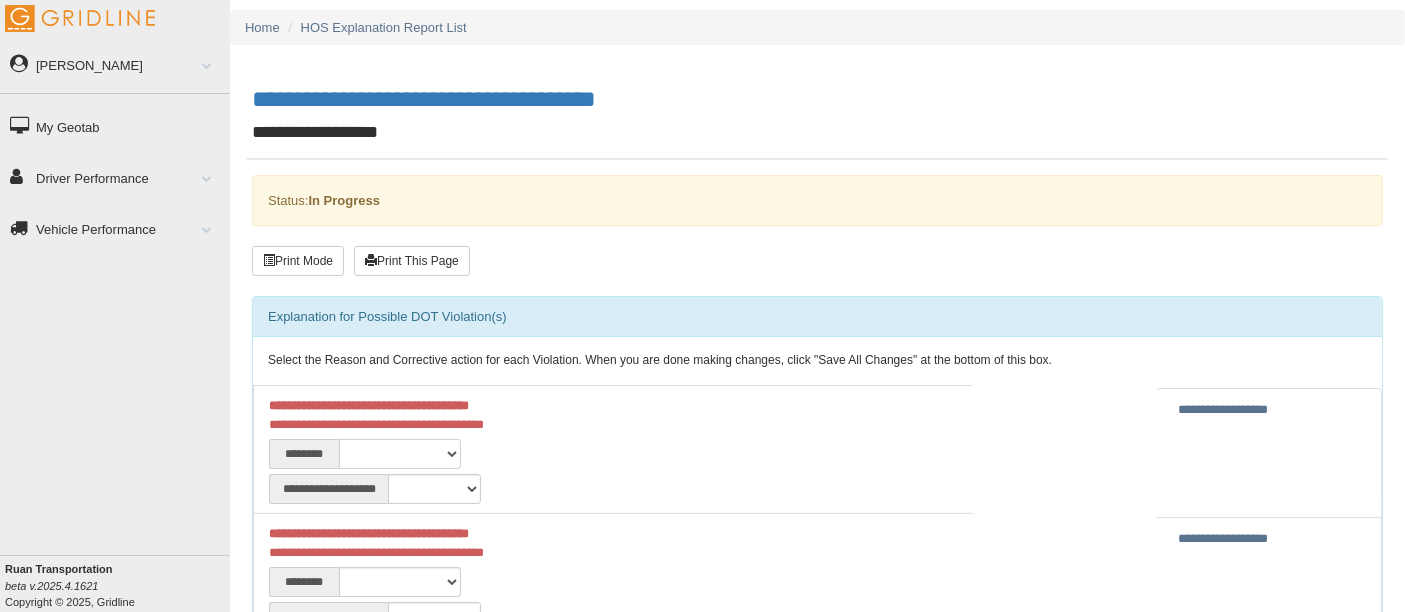 click on "**********" at bounding box center (400, 454) 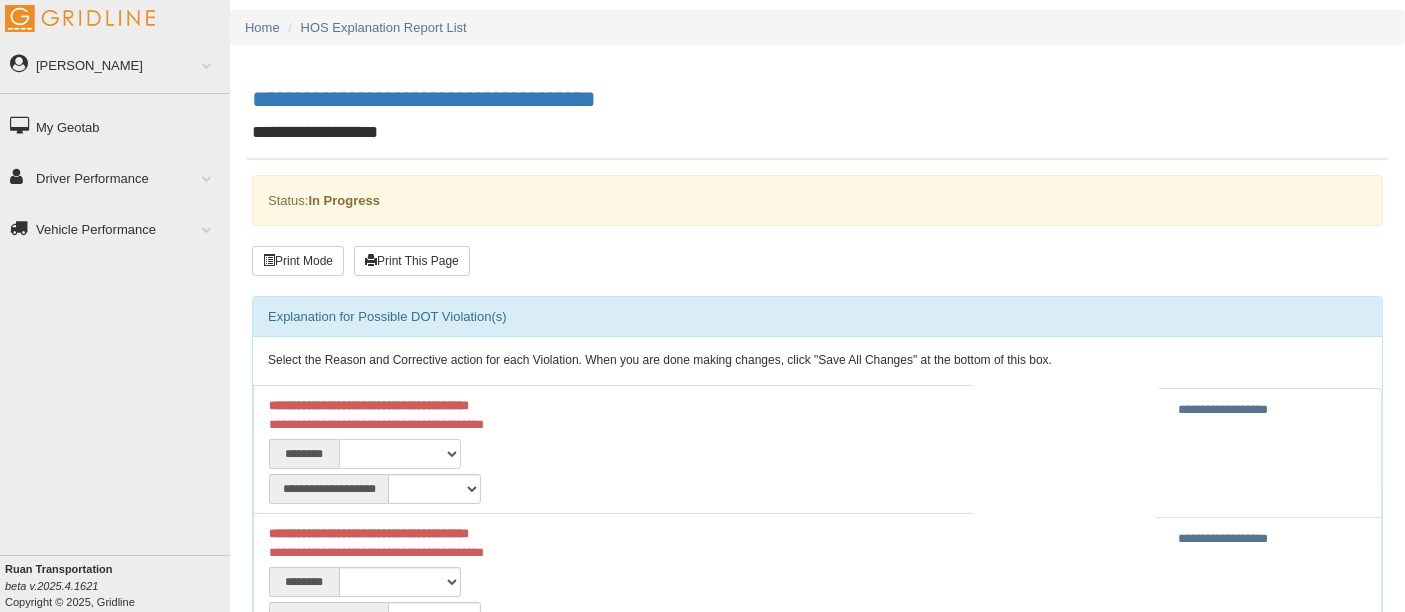 select on "***" 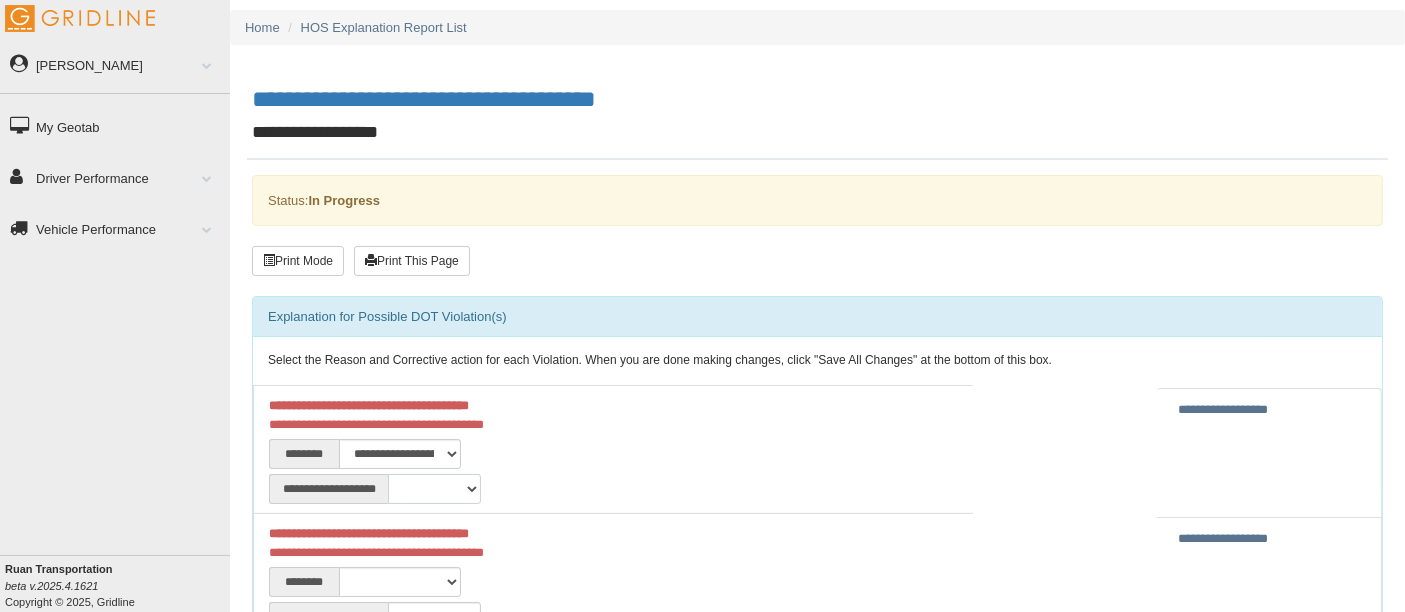 click on "**********" at bounding box center (434, 489) 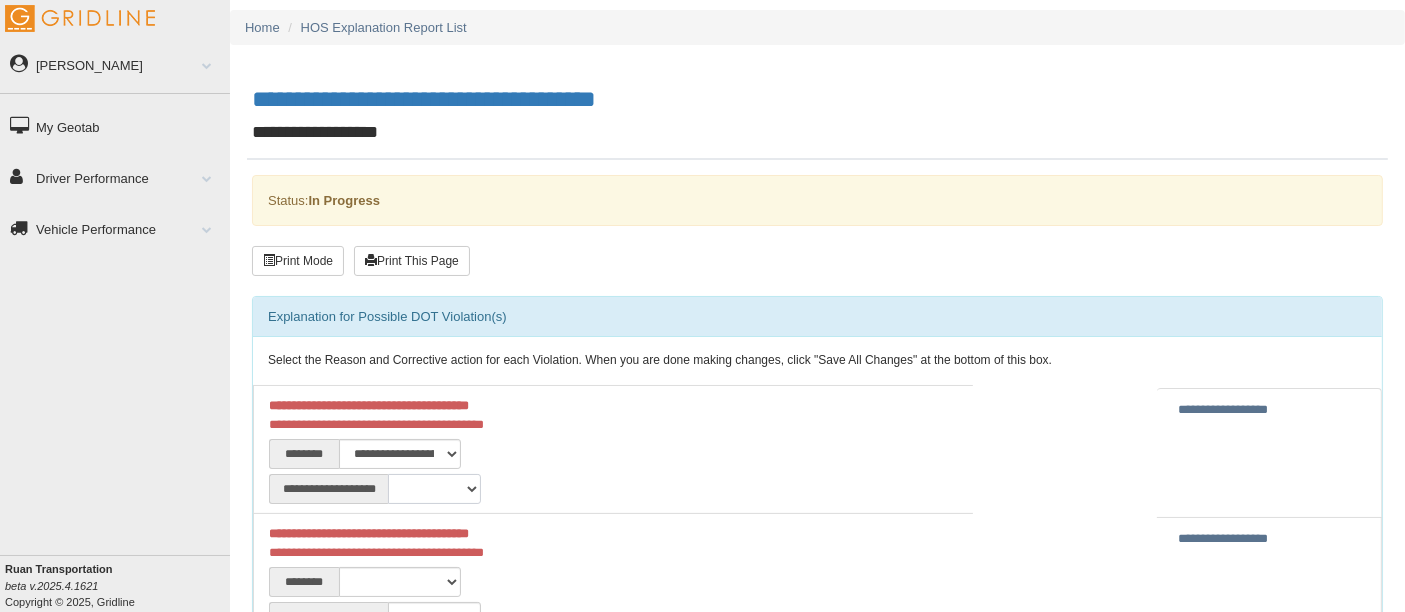 select on "**" 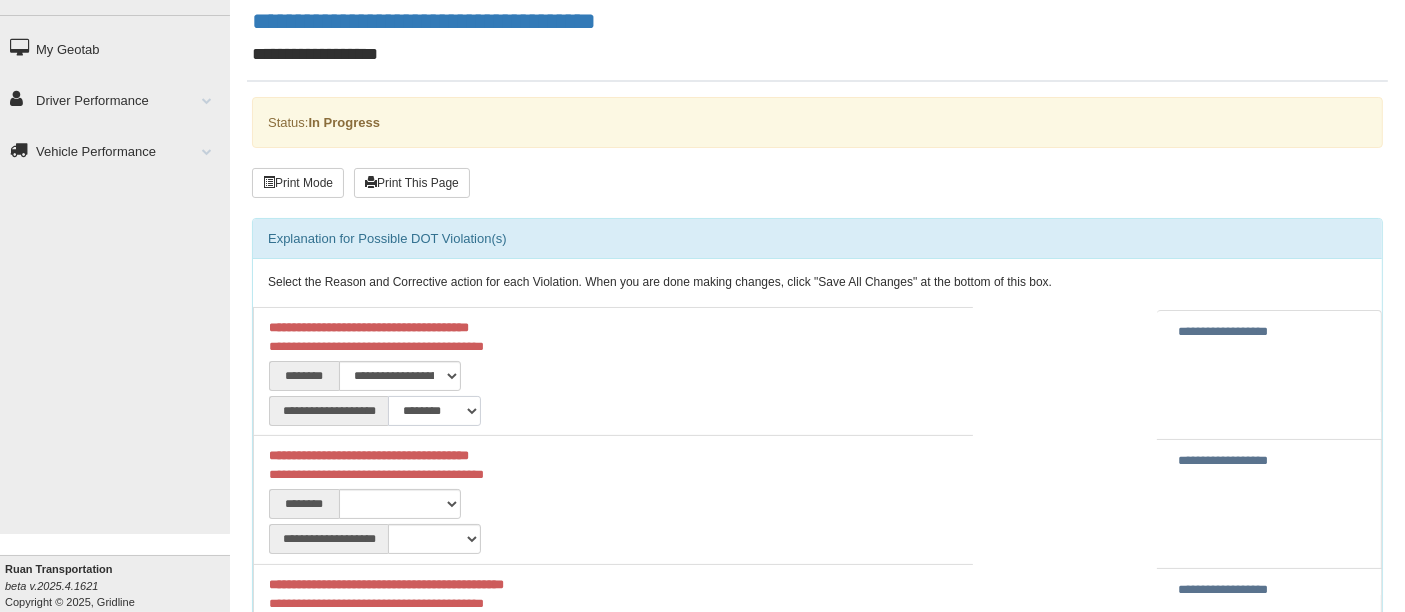 scroll, scrollTop: 222, scrollLeft: 0, axis: vertical 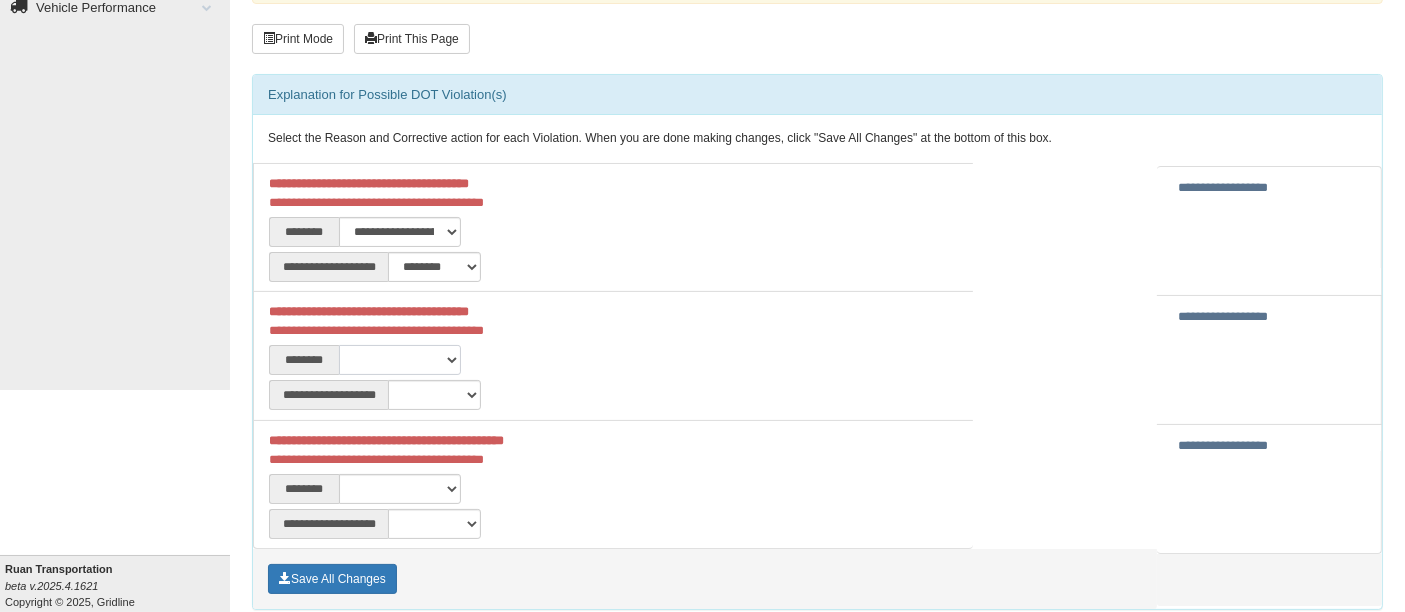 click on "**********" at bounding box center (400, 360) 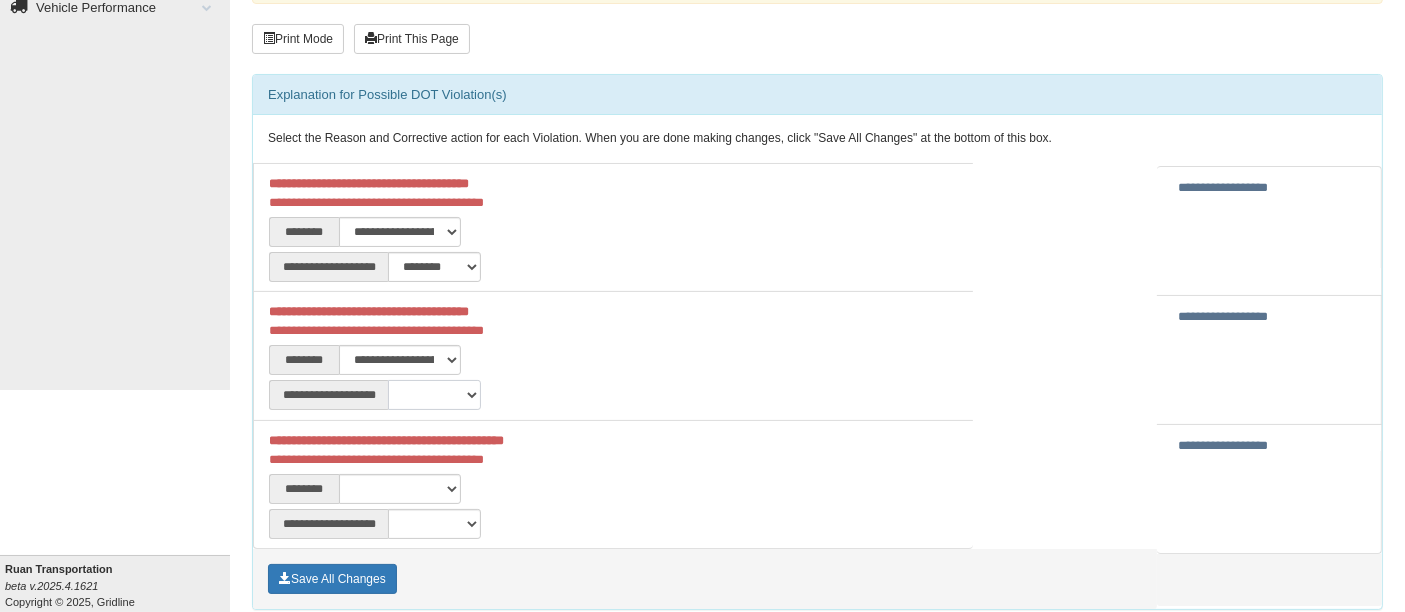 click on "**********" at bounding box center (434, 395) 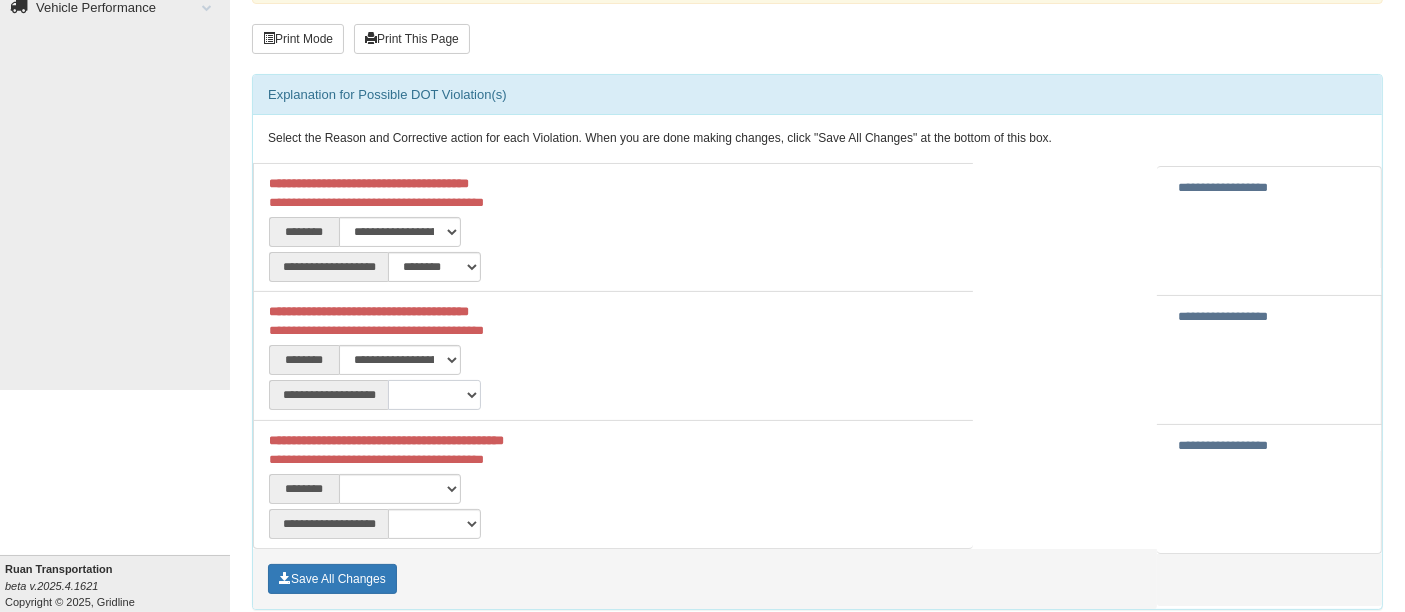 select on "**" 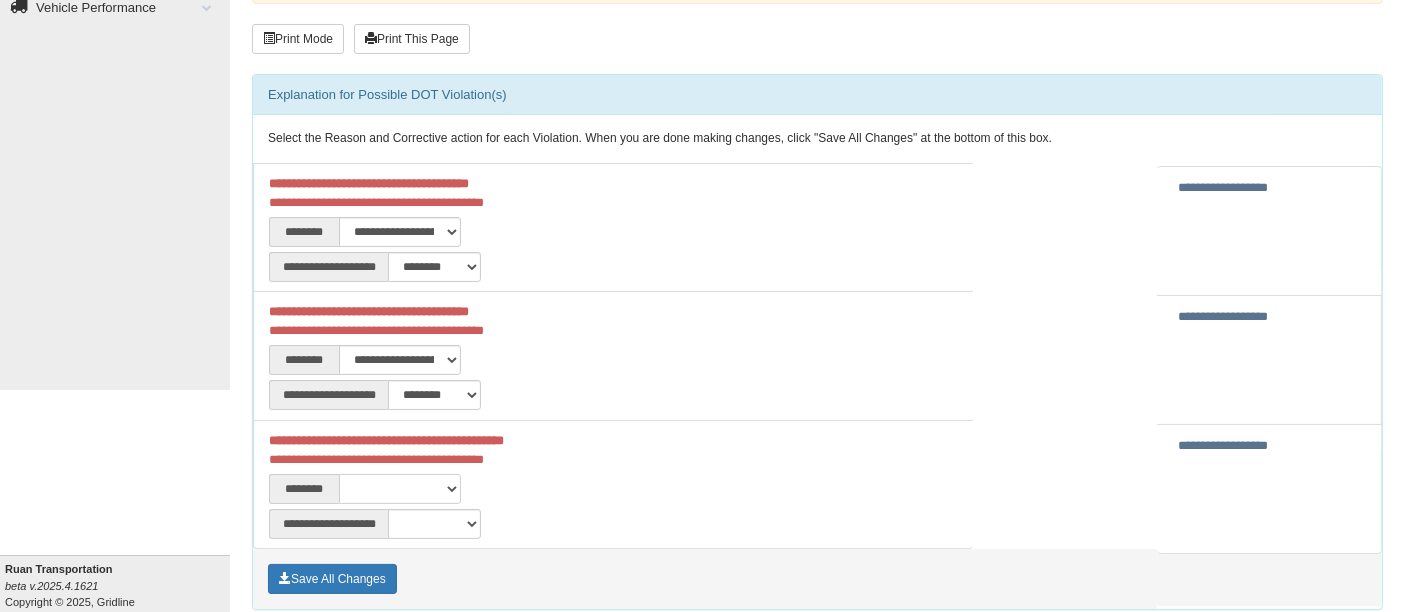 click on "**********" at bounding box center (400, 489) 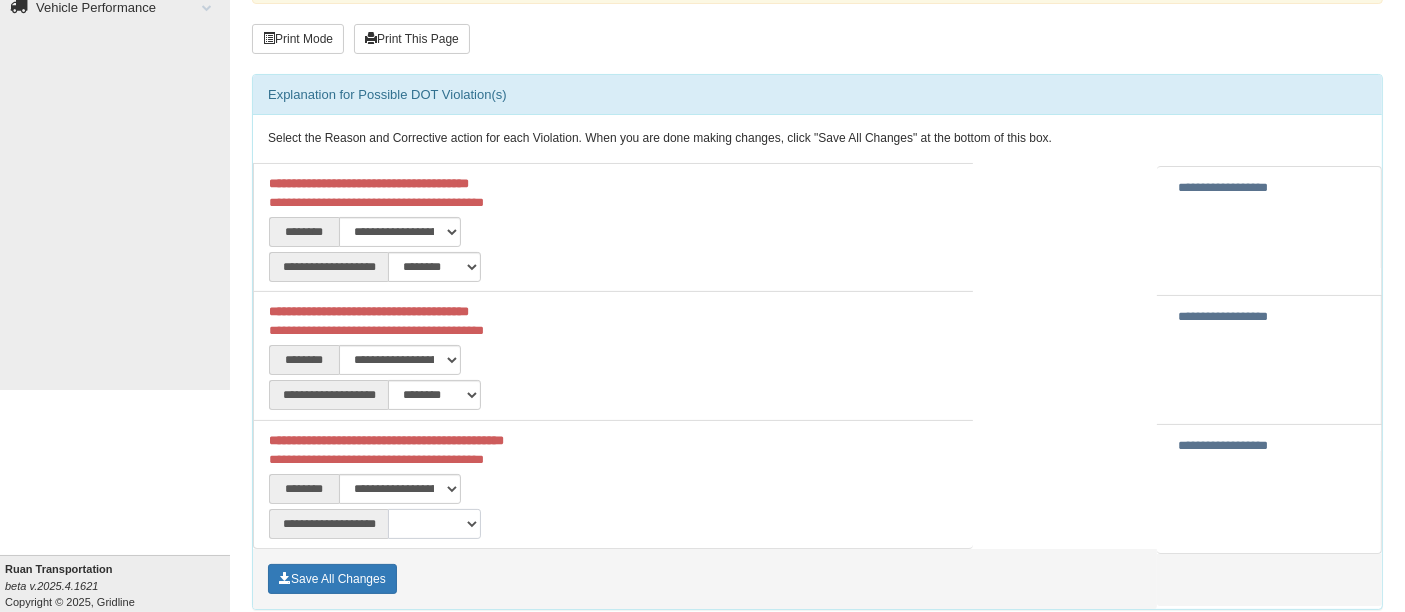 click on "**********" at bounding box center (434, 524) 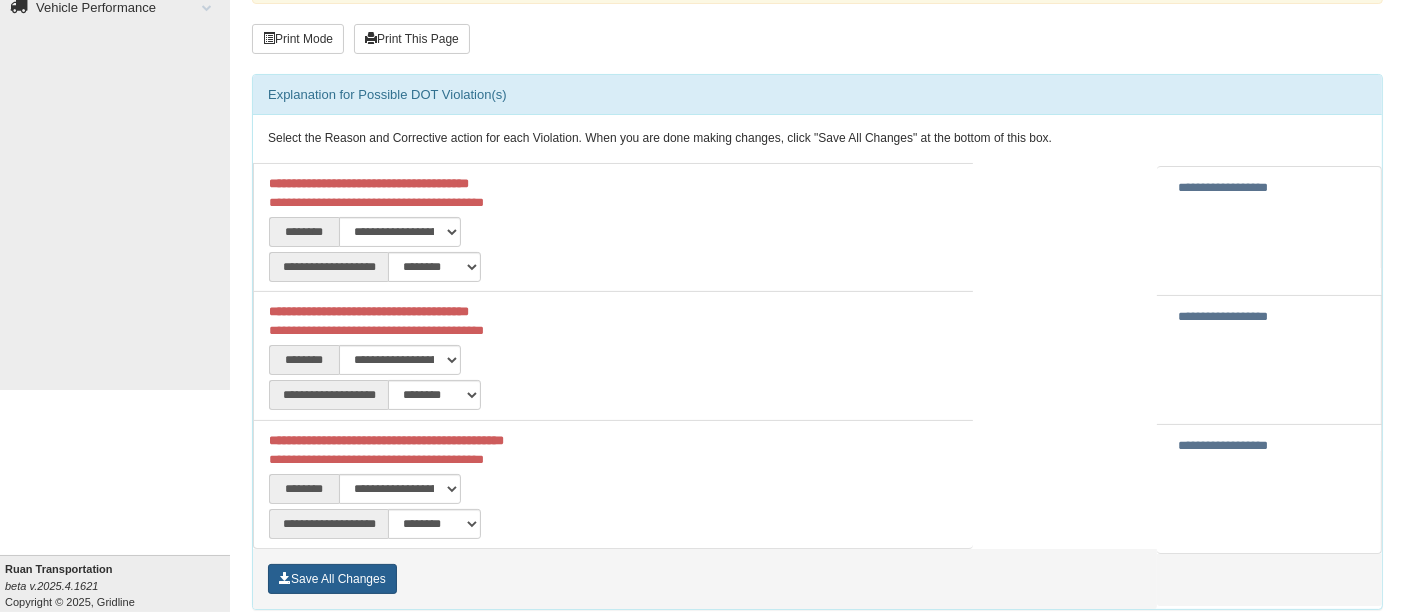 click on "Save All Changes" at bounding box center [332, 579] 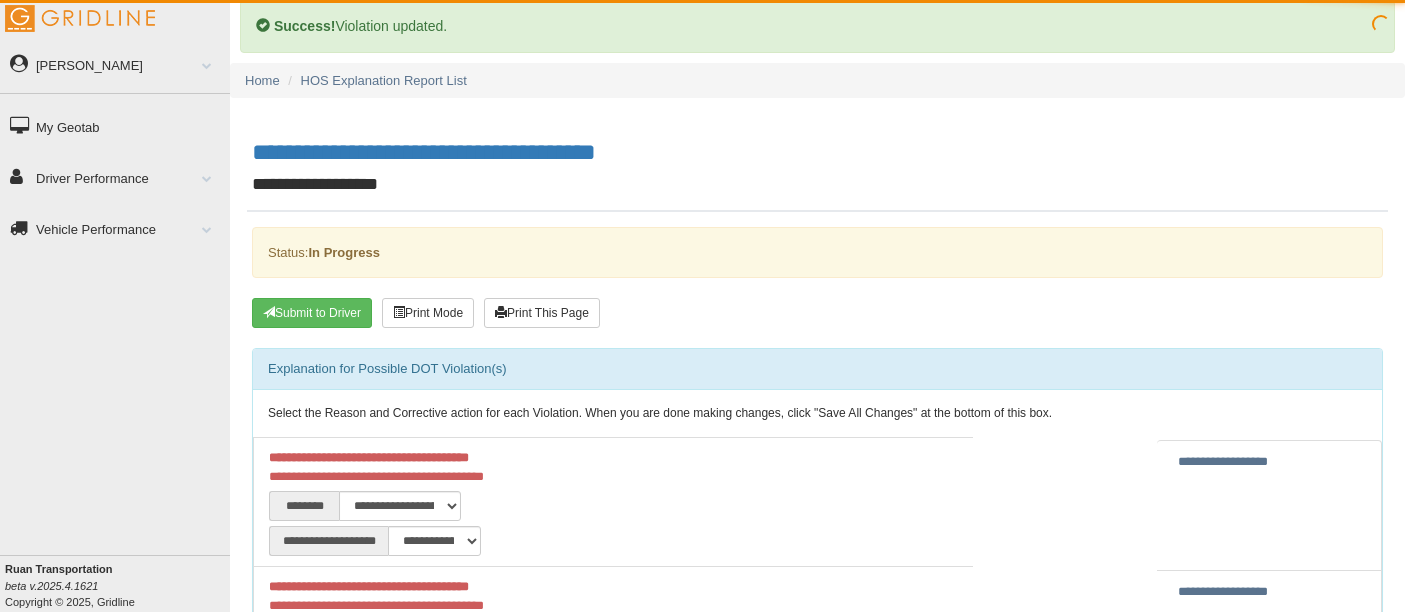 scroll, scrollTop: 0, scrollLeft: 0, axis: both 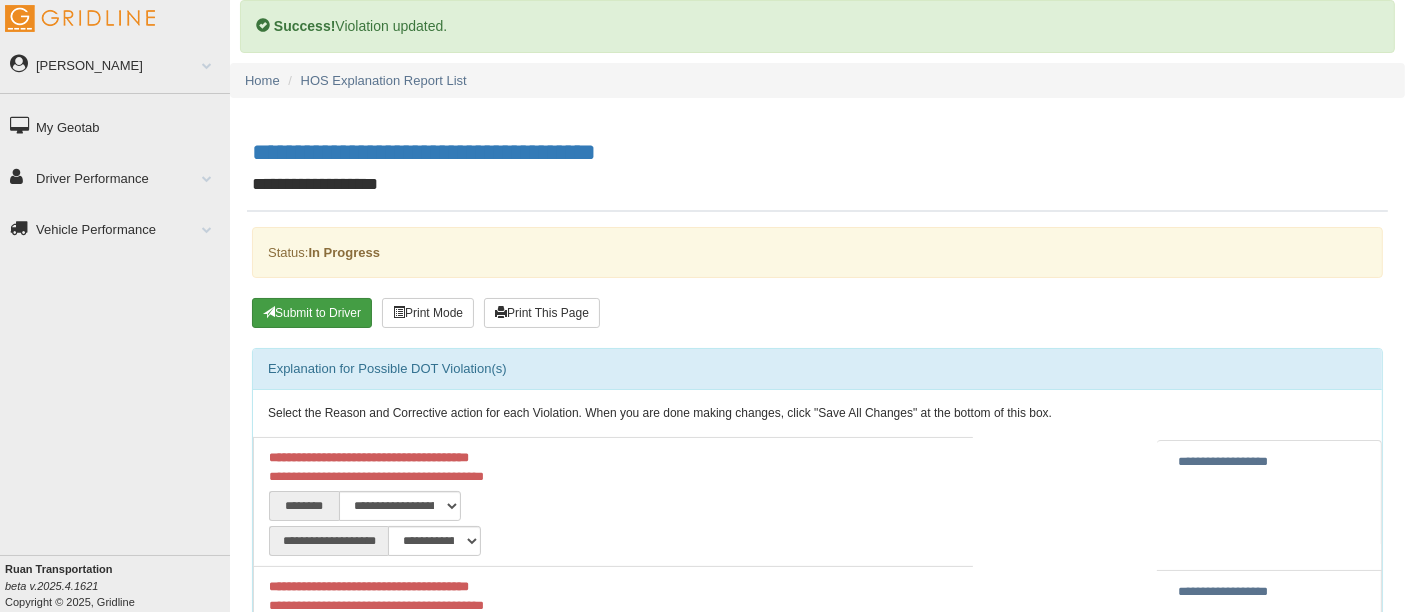 click on "Submit to Driver" at bounding box center (312, 313) 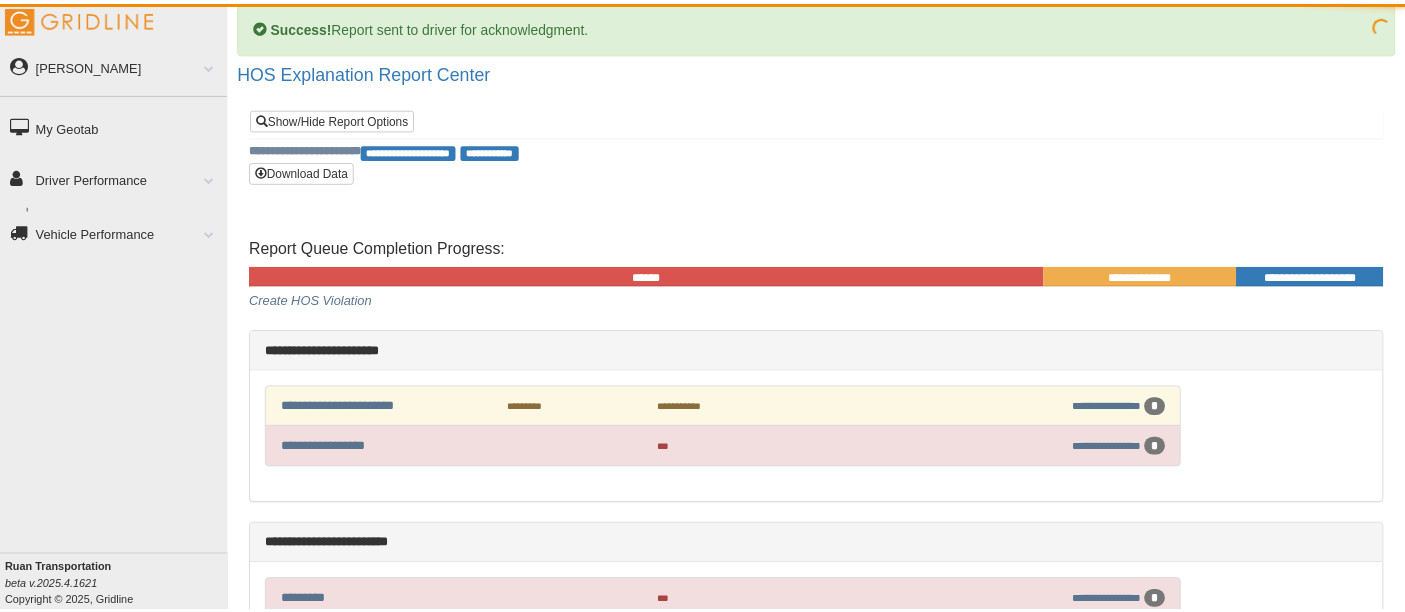 scroll, scrollTop: 0, scrollLeft: 0, axis: both 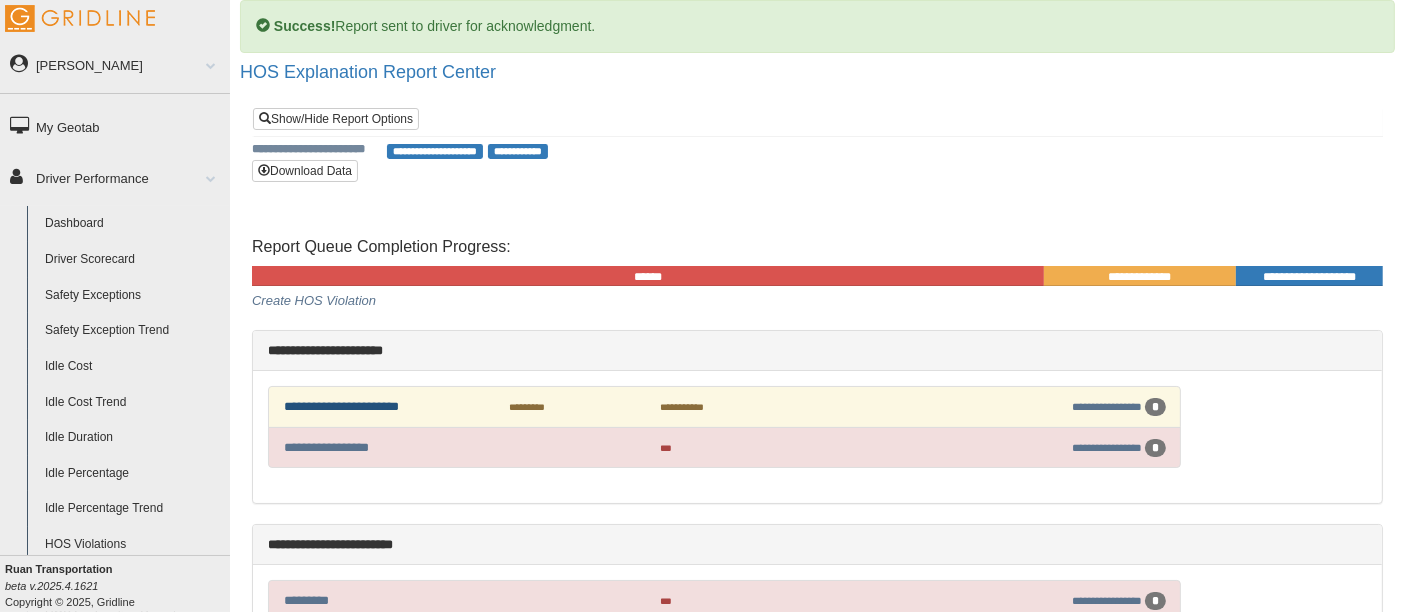 click on "**********" at bounding box center (341, 406) 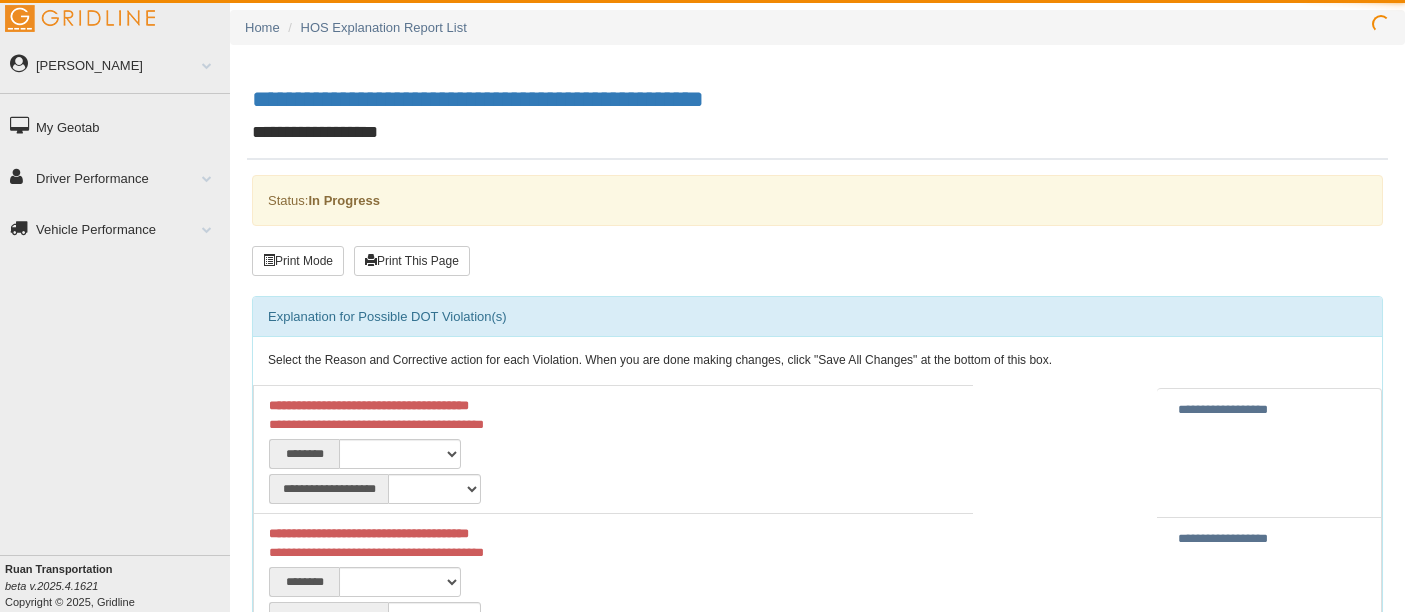 scroll, scrollTop: 0, scrollLeft: 0, axis: both 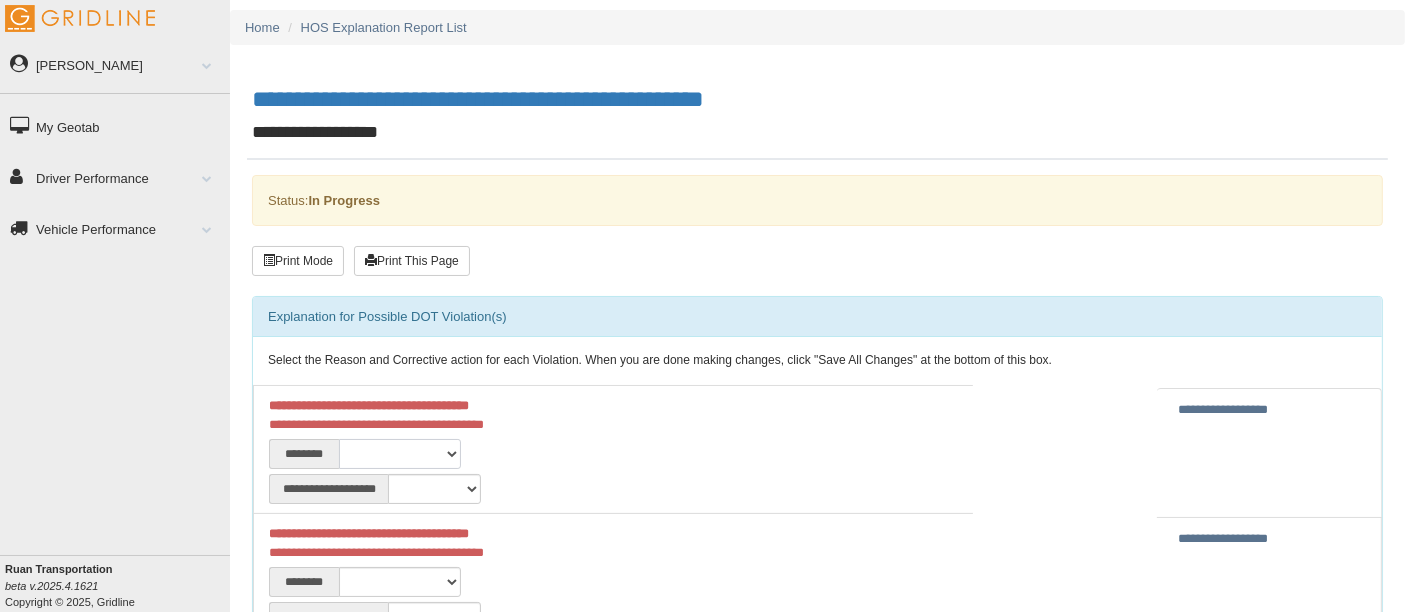 click on "**********" at bounding box center (400, 454) 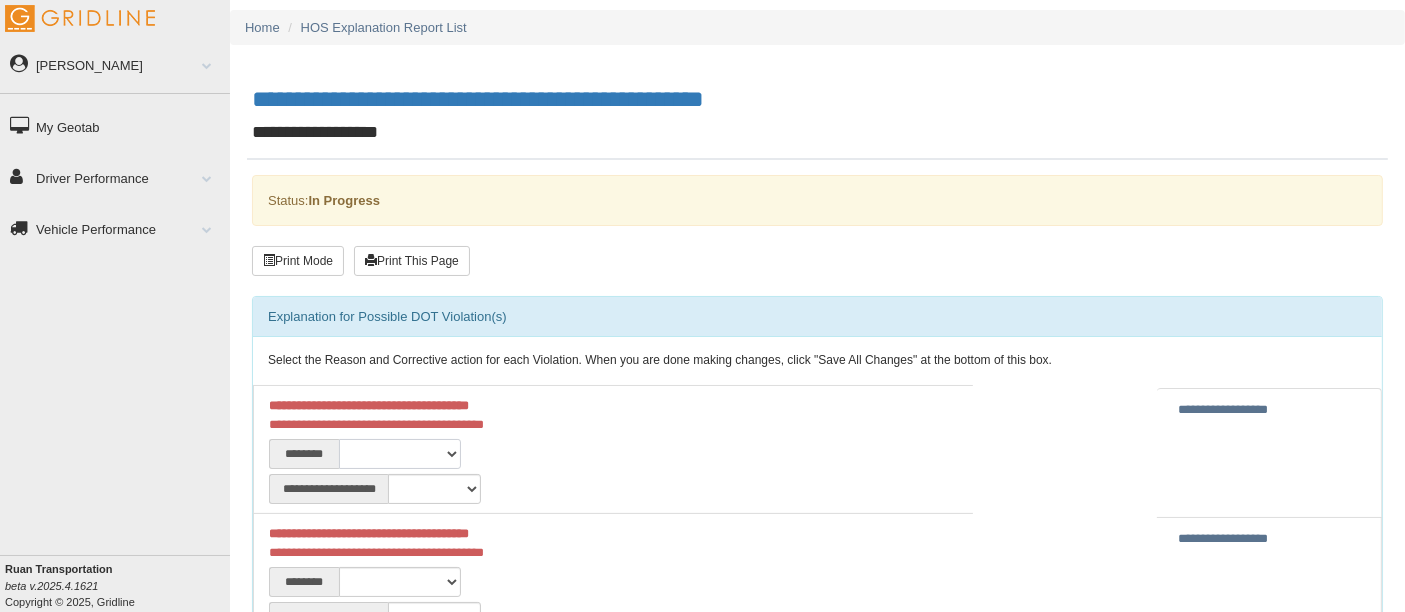 select on "***" 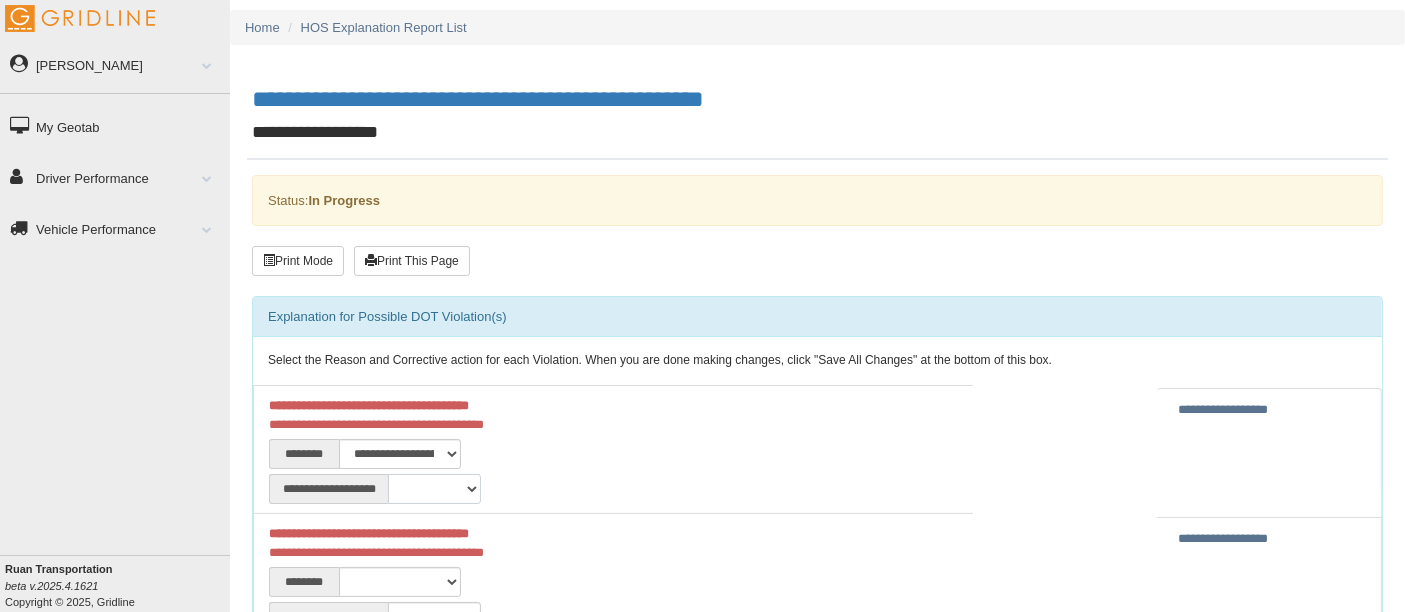 click on "**********" at bounding box center (434, 489) 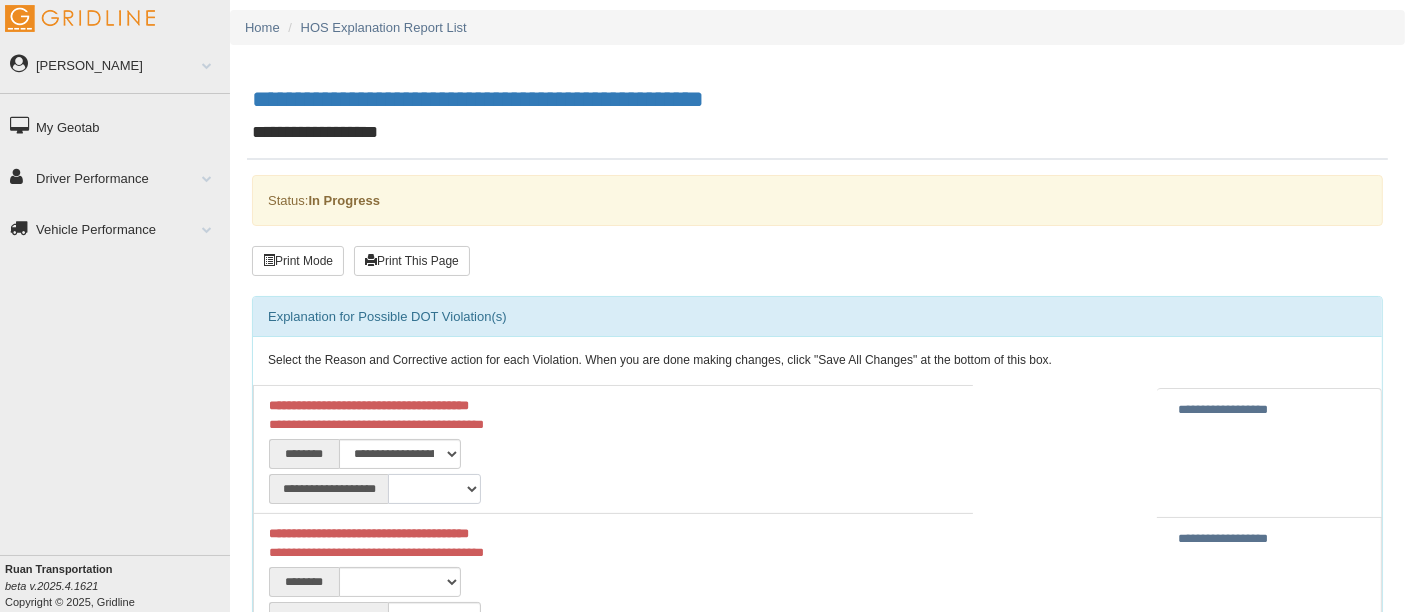 select on "**" 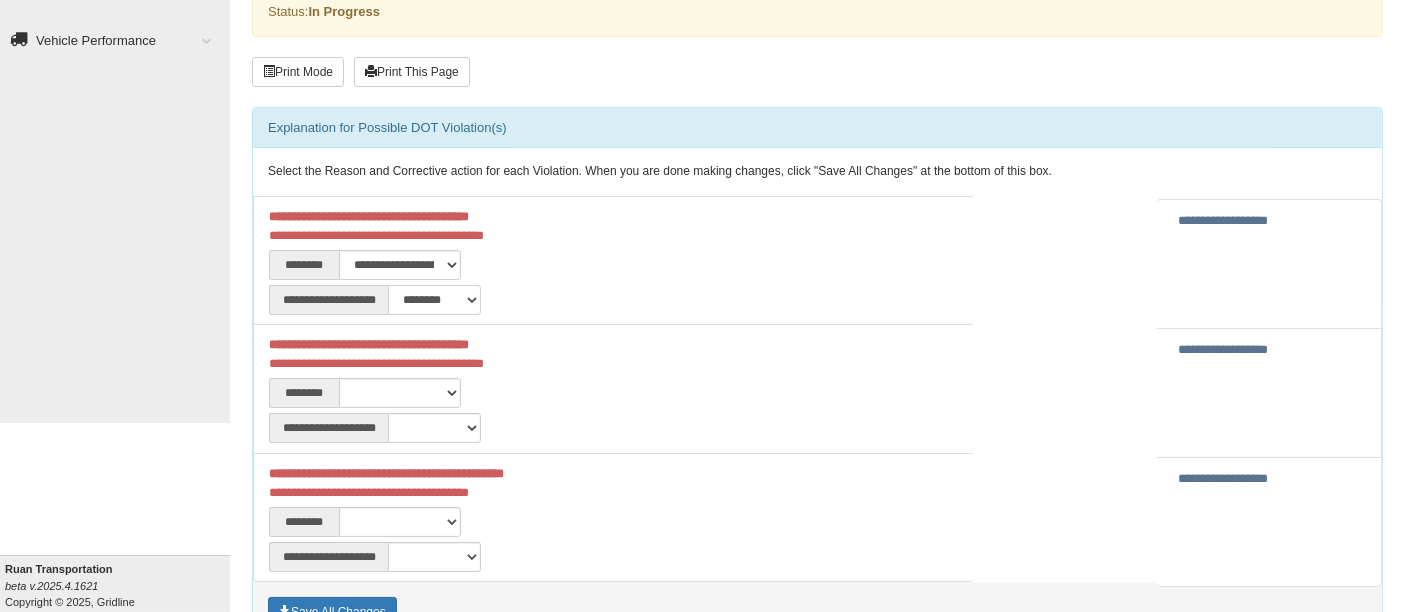 scroll, scrollTop: 222, scrollLeft: 0, axis: vertical 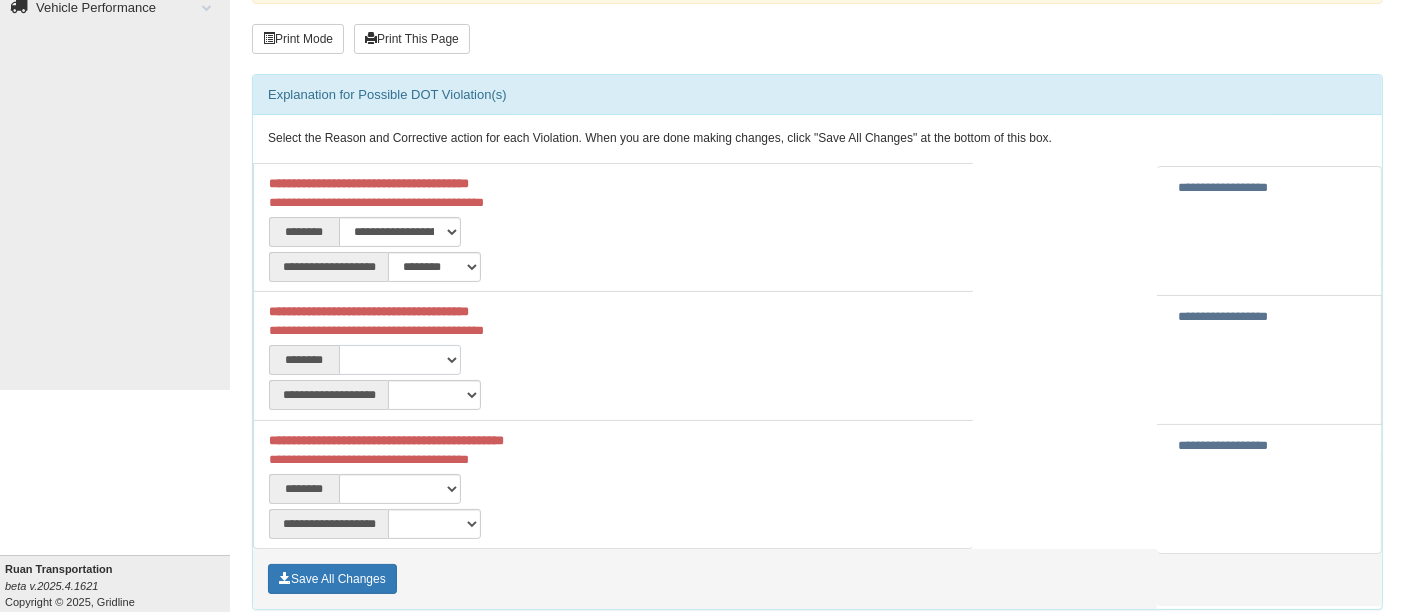 click on "**********" at bounding box center [400, 360] 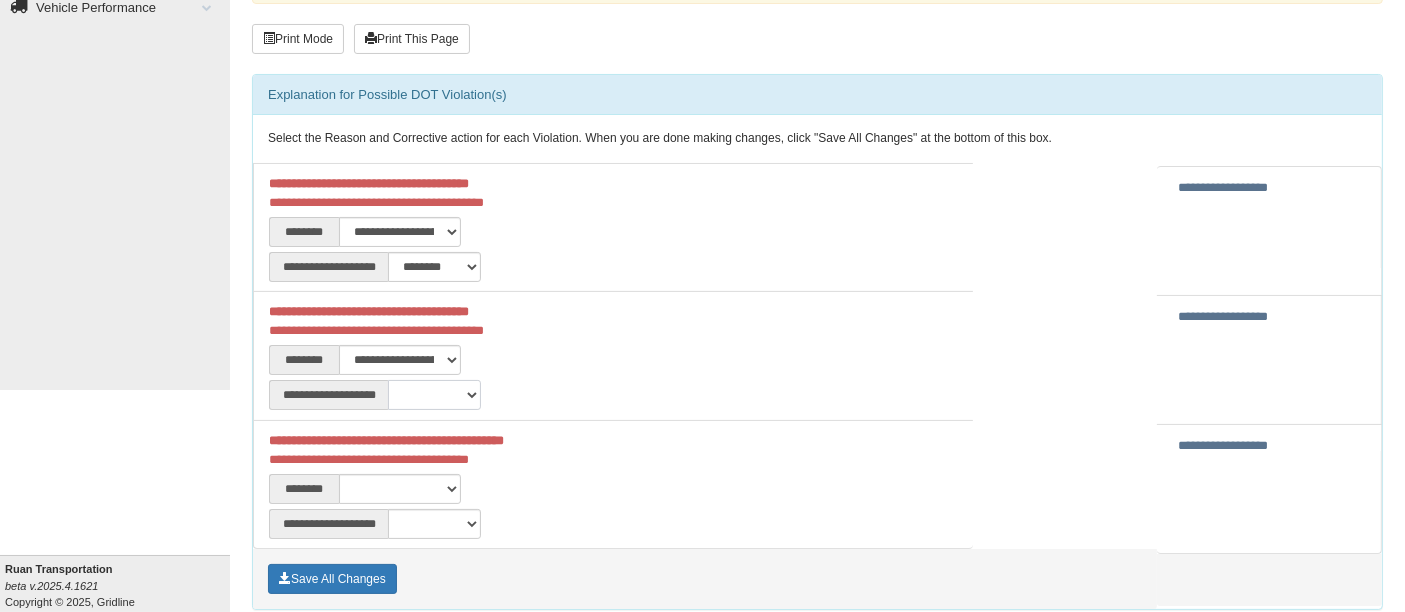 click on "**********" at bounding box center (434, 395) 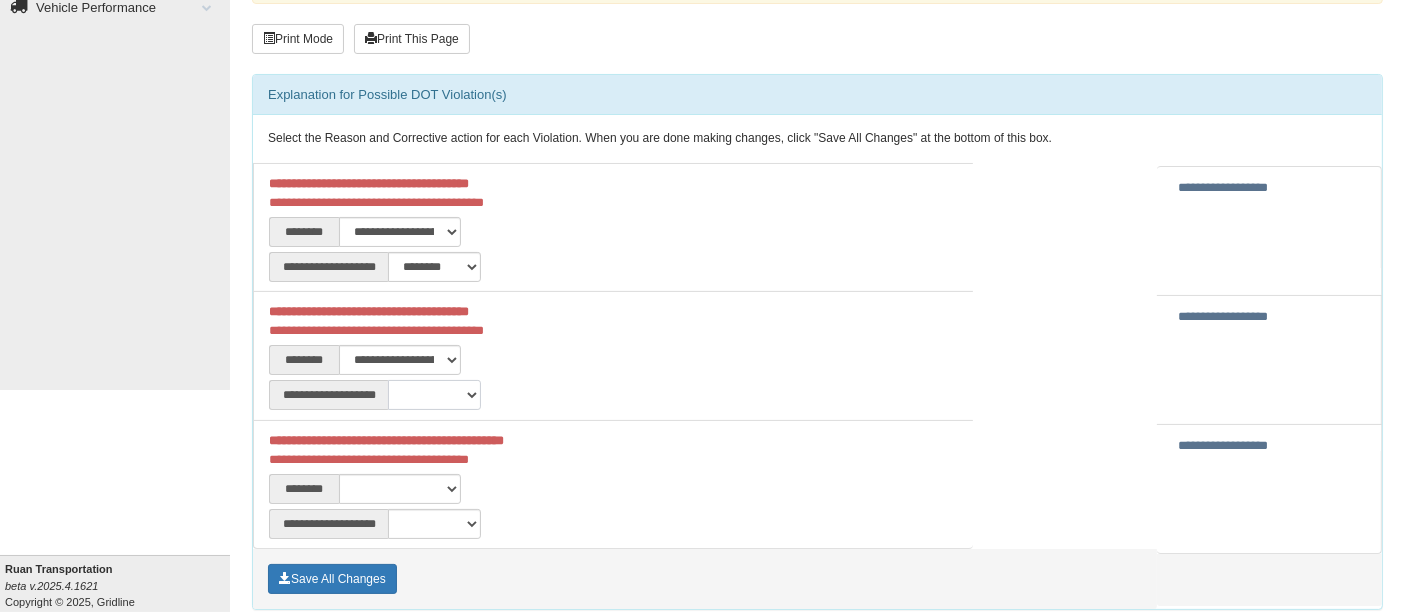 select on "**" 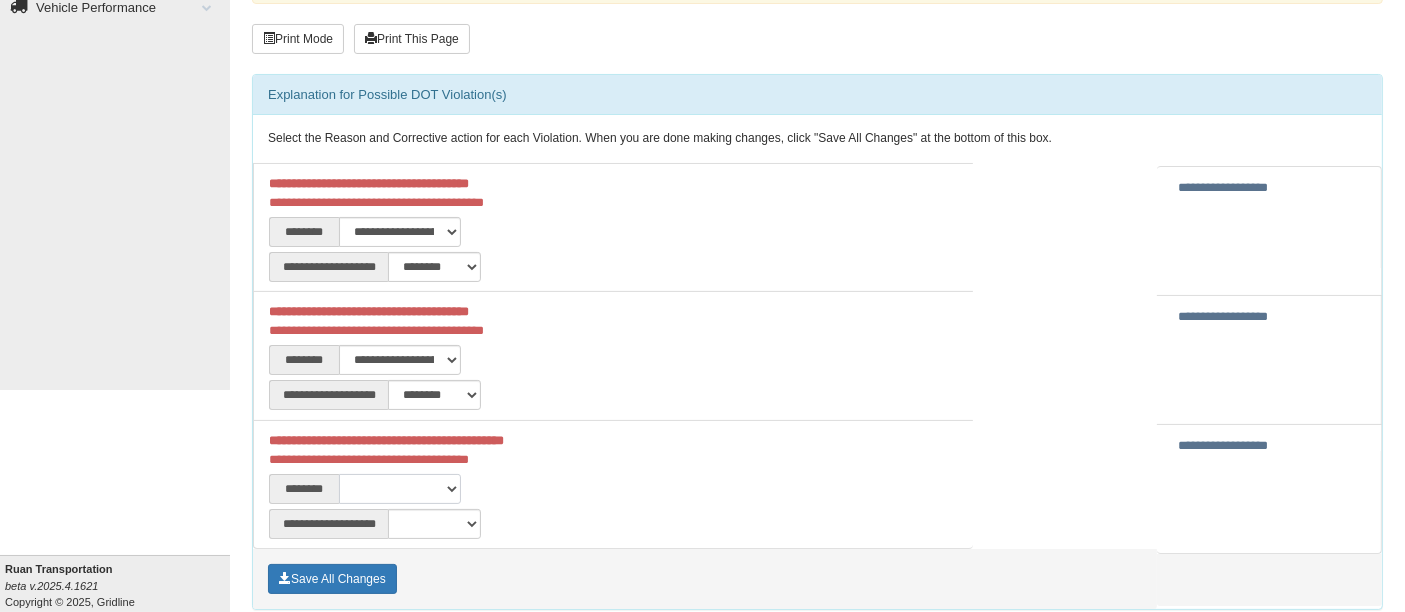 click on "**********" at bounding box center (400, 489) 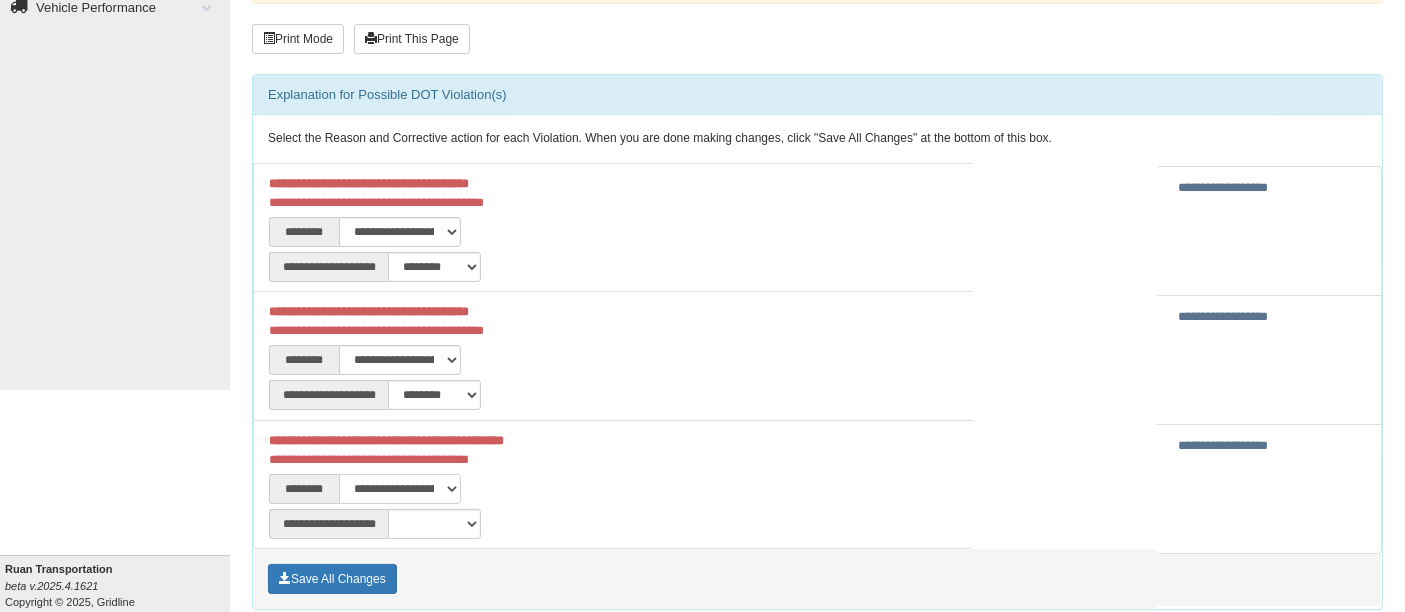 click on "**********" at bounding box center (400, 489) 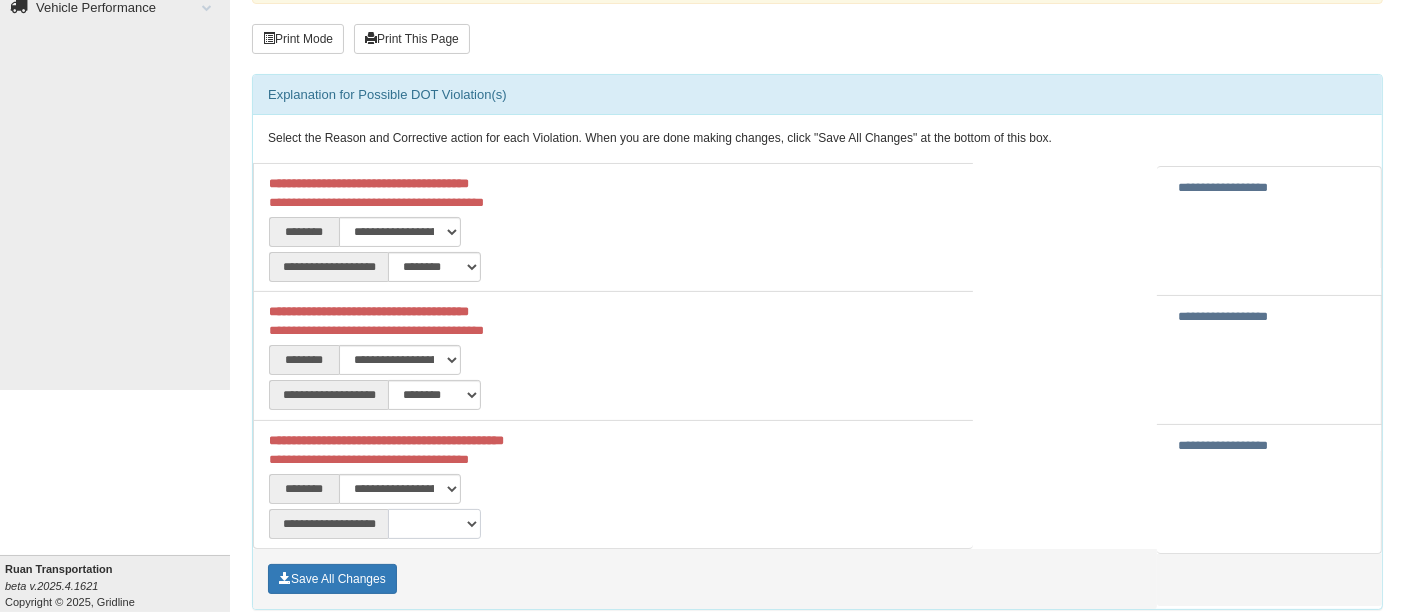 click on "**********" at bounding box center (434, 524) 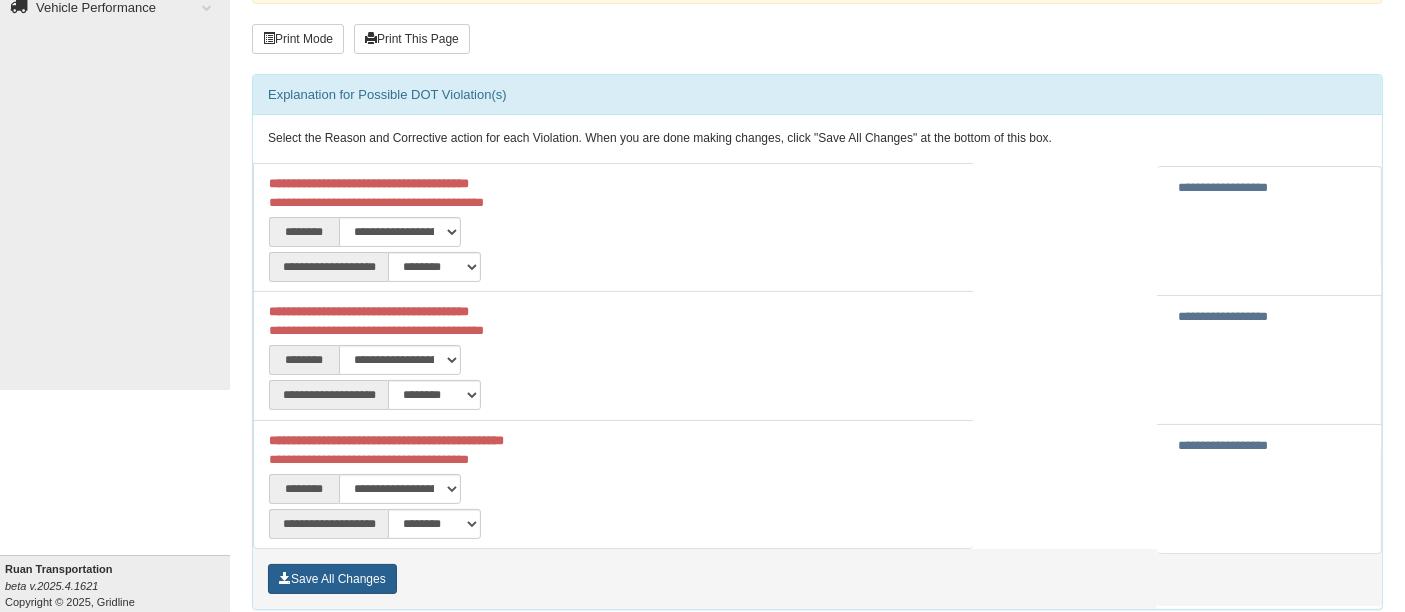 click on "Save All Changes" at bounding box center (332, 579) 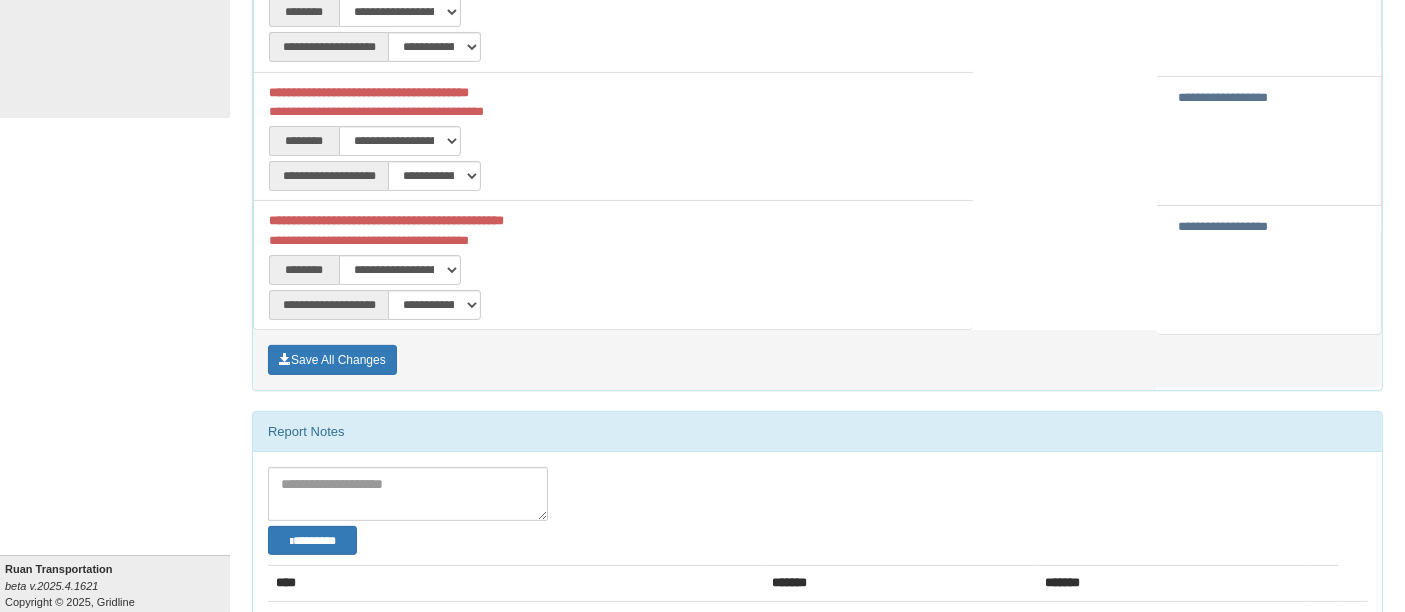 scroll, scrollTop: 555, scrollLeft: 0, axis: vertical 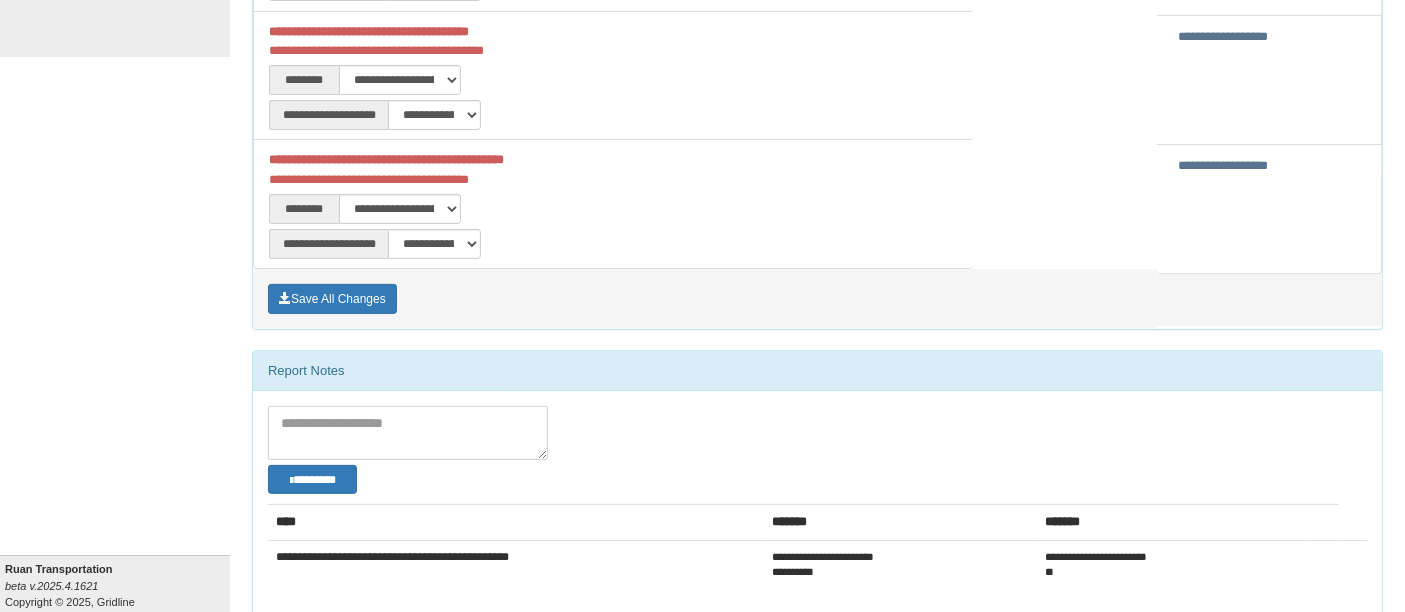 click at bounding box center [408, 433] 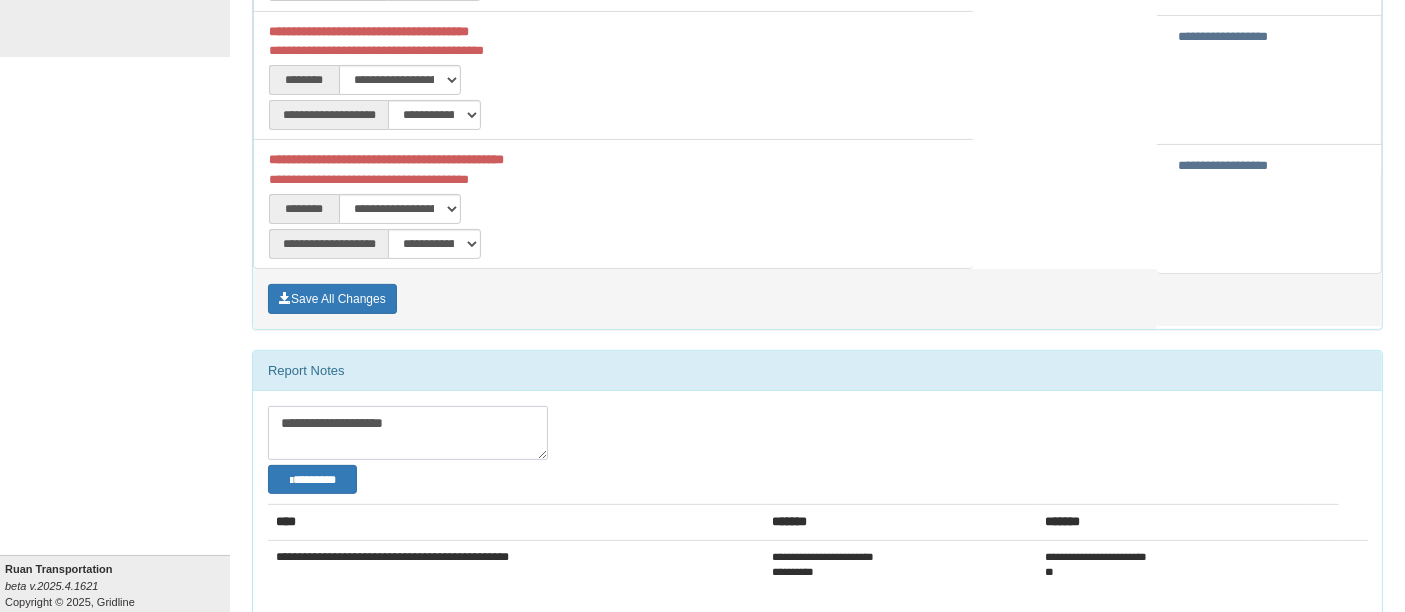 drag, startPoint x: 344, startPoint y: 401, endPoint x: 332, endPoint y: 421, distance: 23.323807 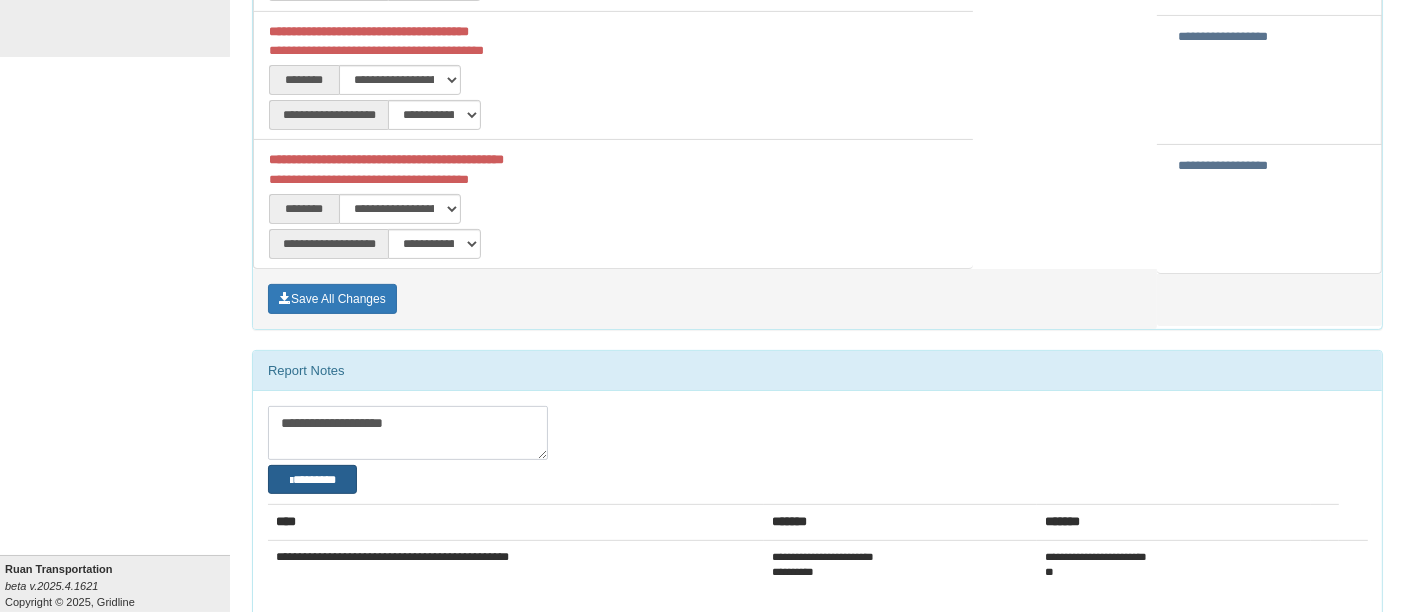 type on "**********" 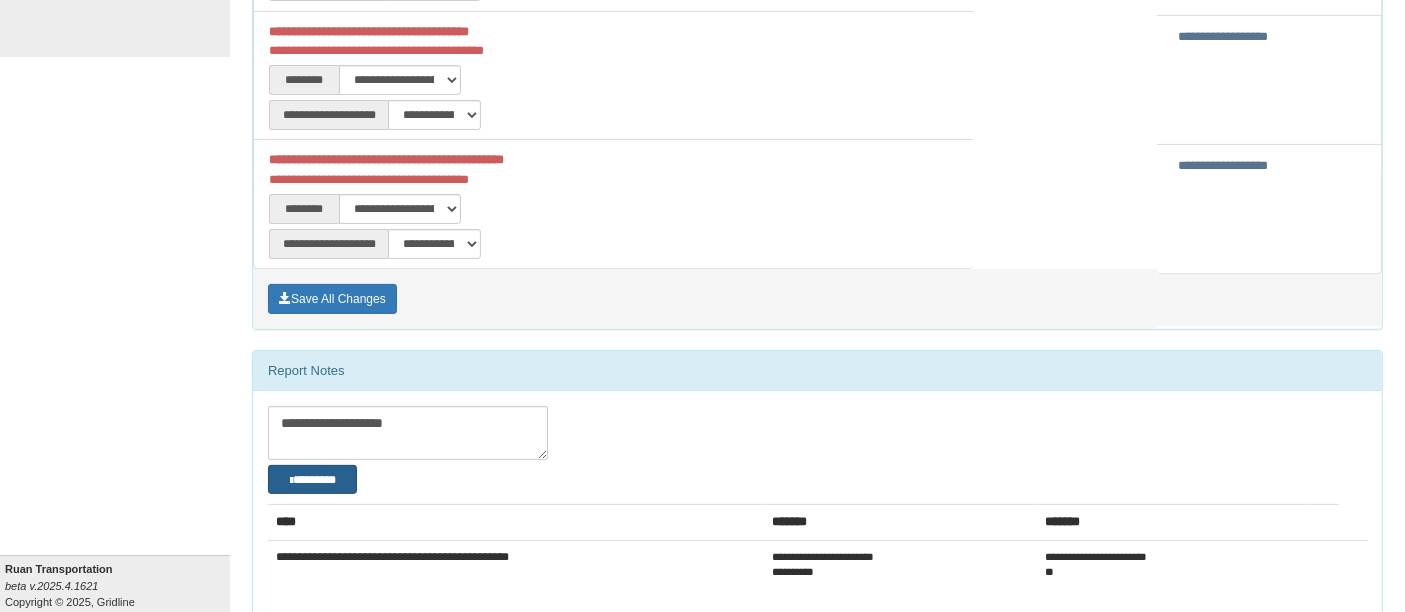 click on "********" at bounding box center [312, 479] 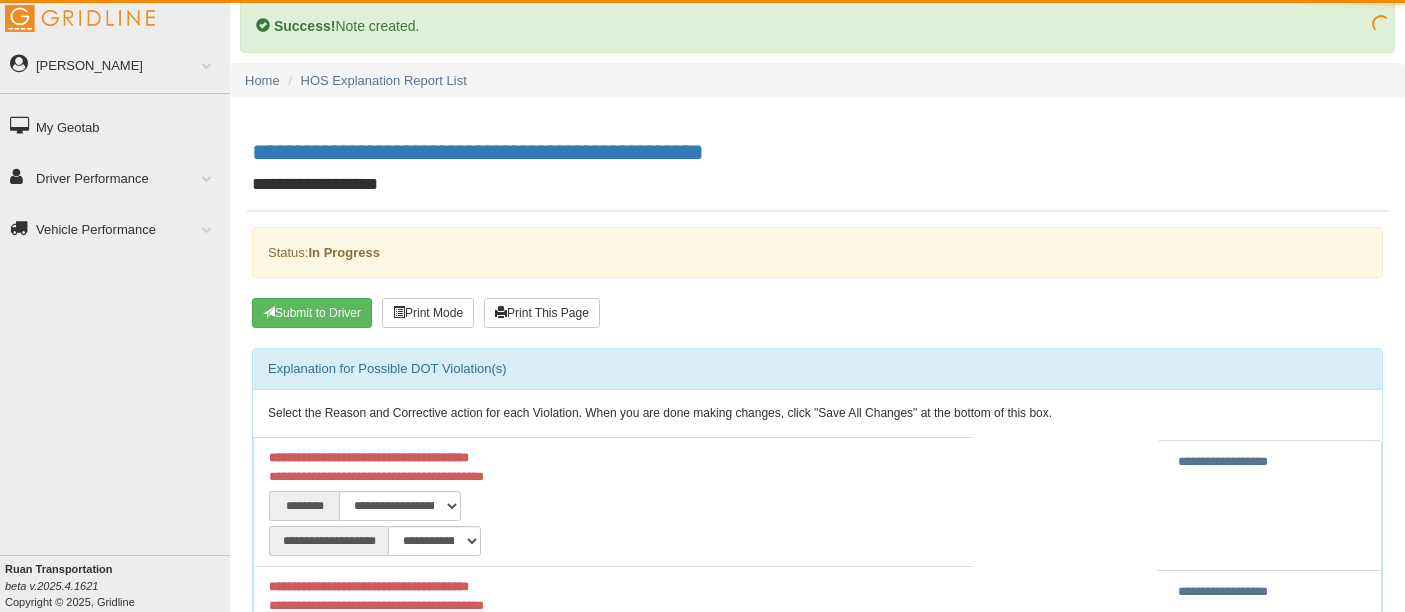 scroll, scrollTop: 0, scrollLeft: 0, axis: both 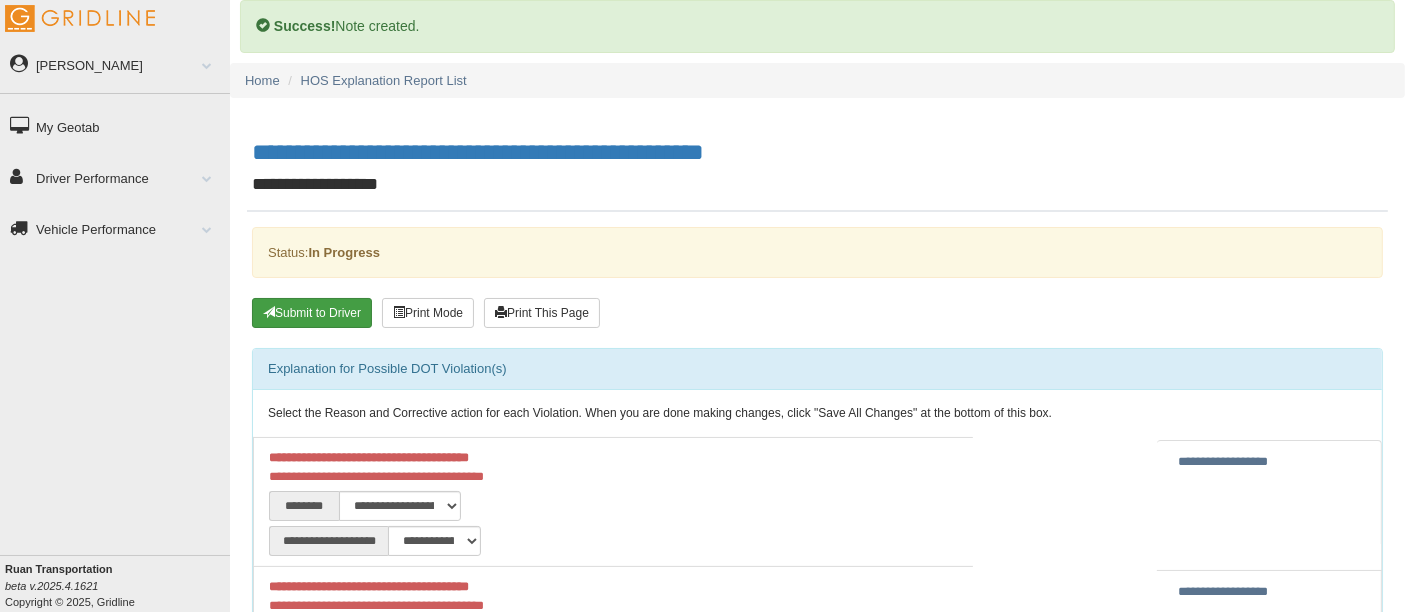 click on "Submit to Driver" at bounding box center (312, 313) 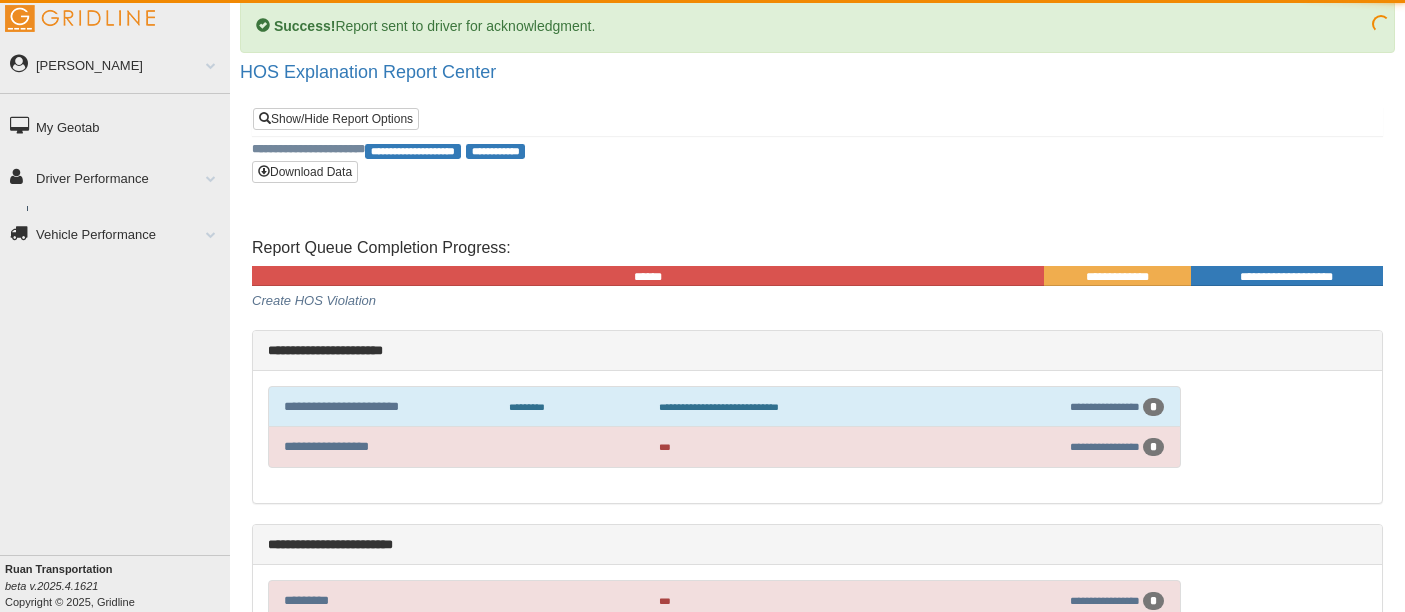 scroll, scrollTop: 0, scrollLeft: 0, axis: both 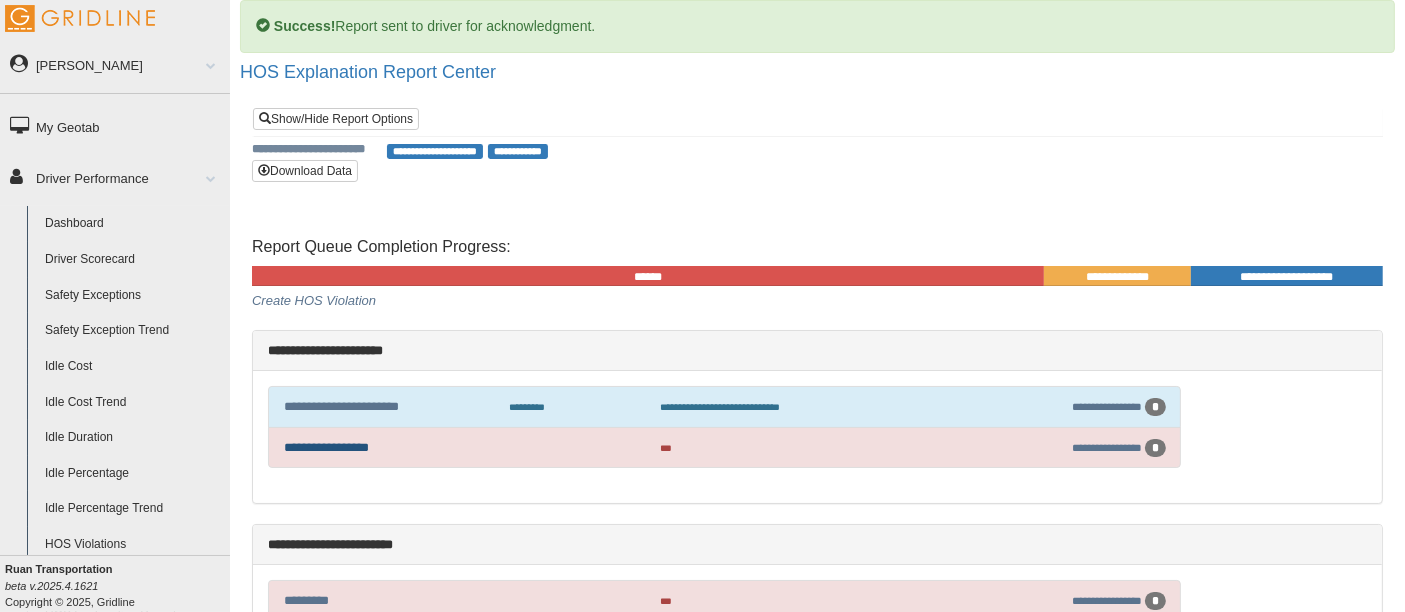 click on "**********" at bounding box center (326, 447) 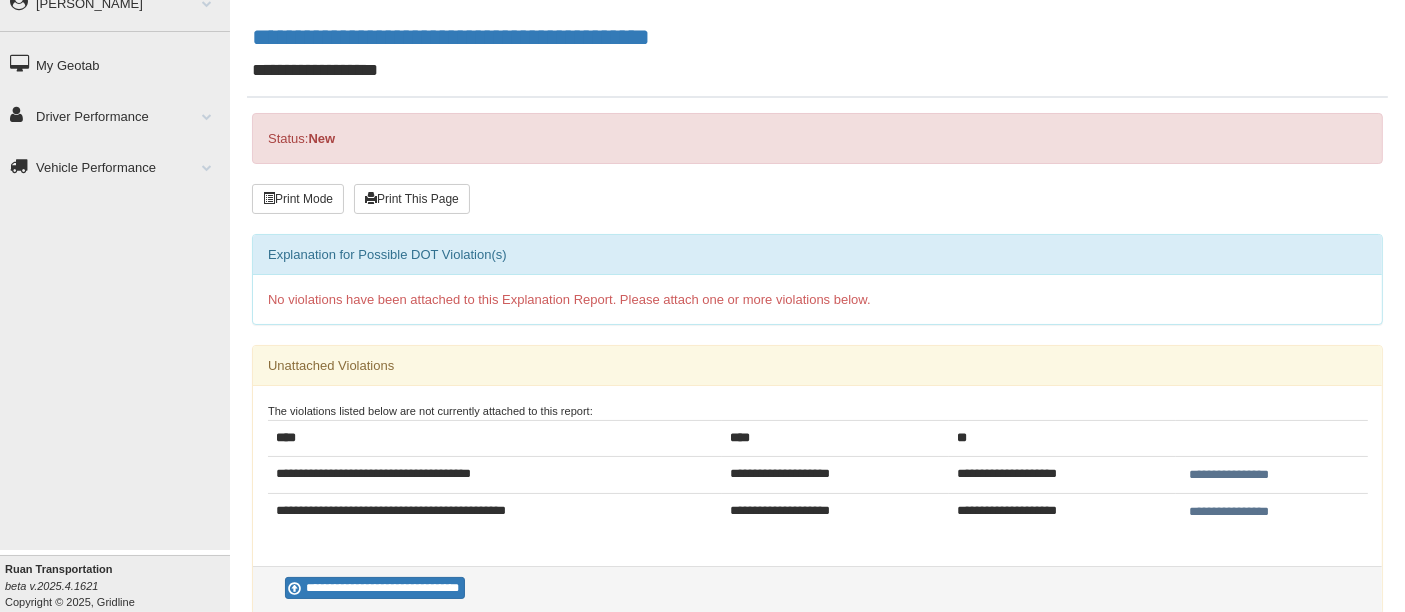 scroll, scrollTop: 111, scrollLeft: 0, axis: vertical 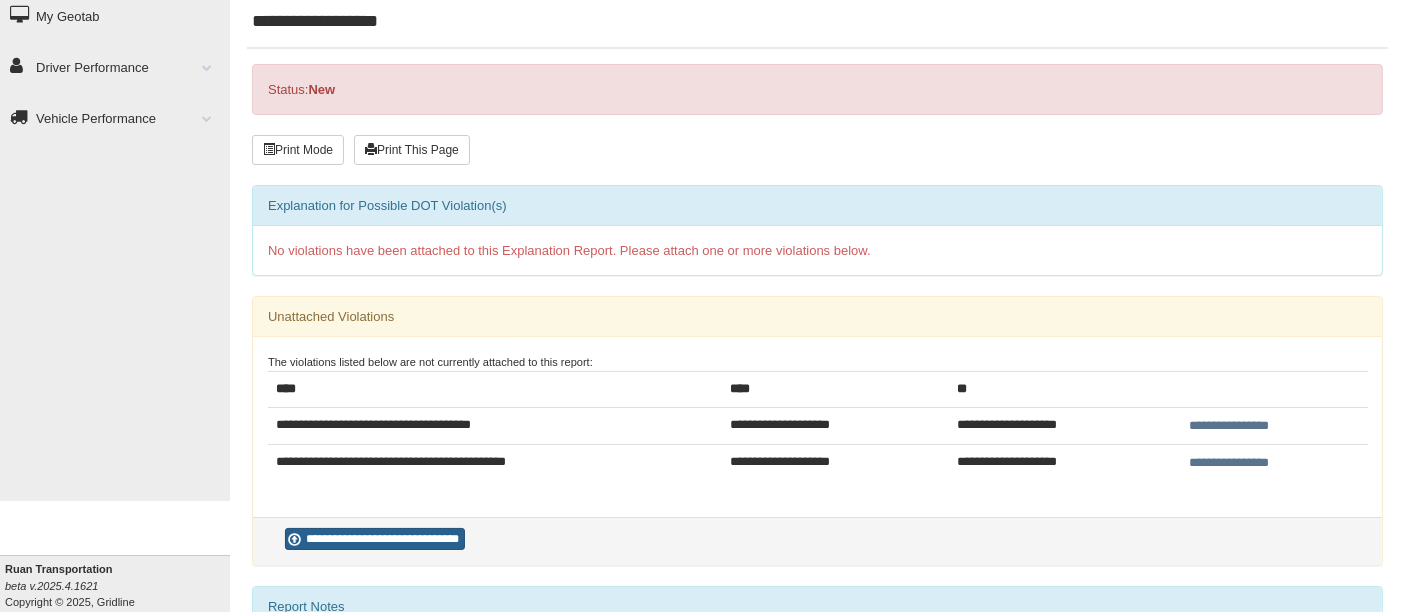 click on "**********" at bounding box center [375, 539] 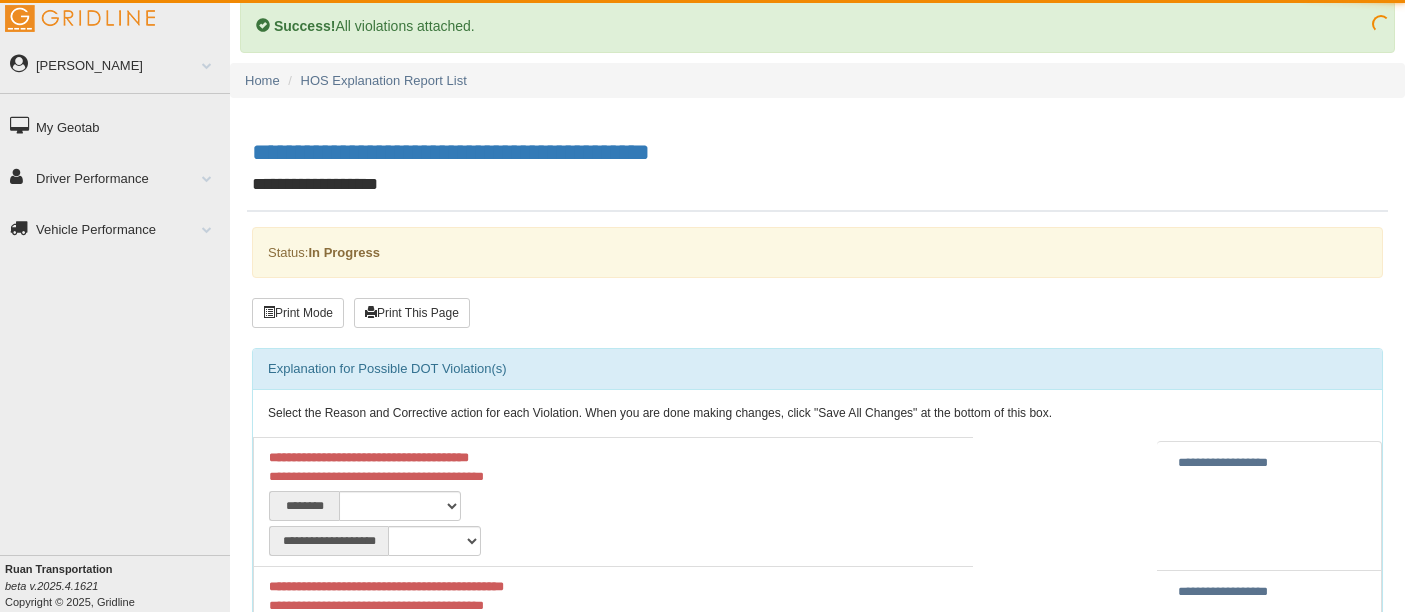 scroll, scrollTop: 0, scrollLeft: 0, axis: both 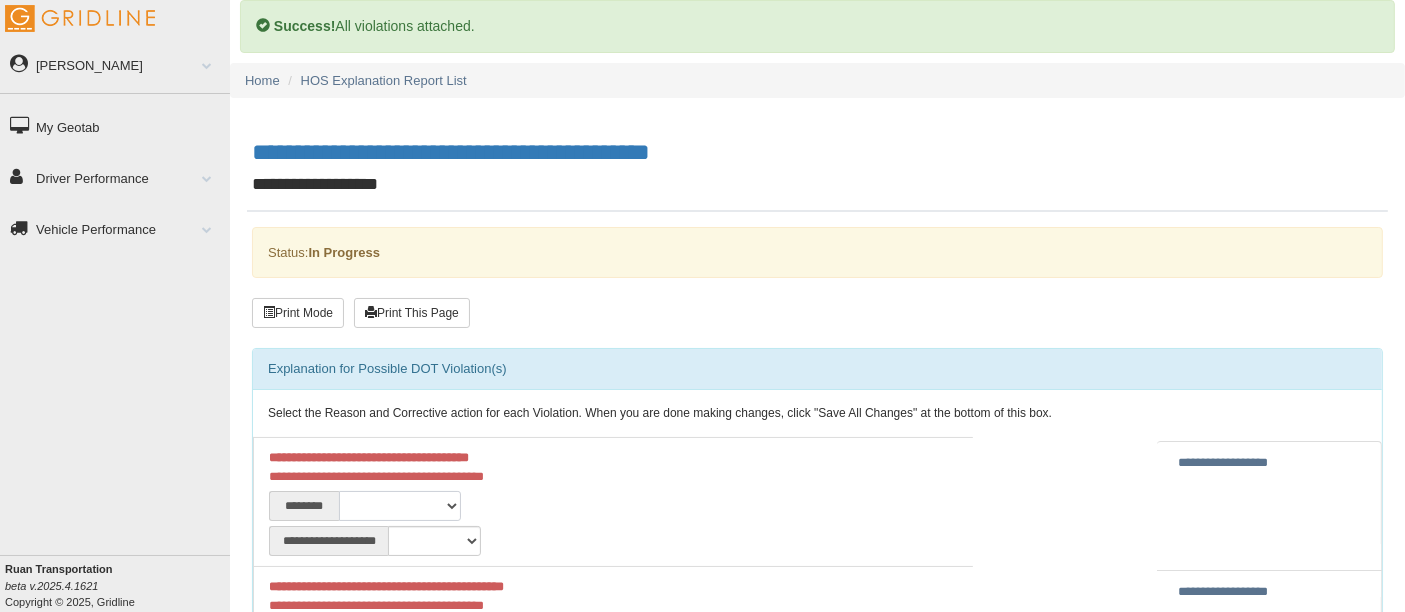 click on "**********" at bounding box center (400, 506) 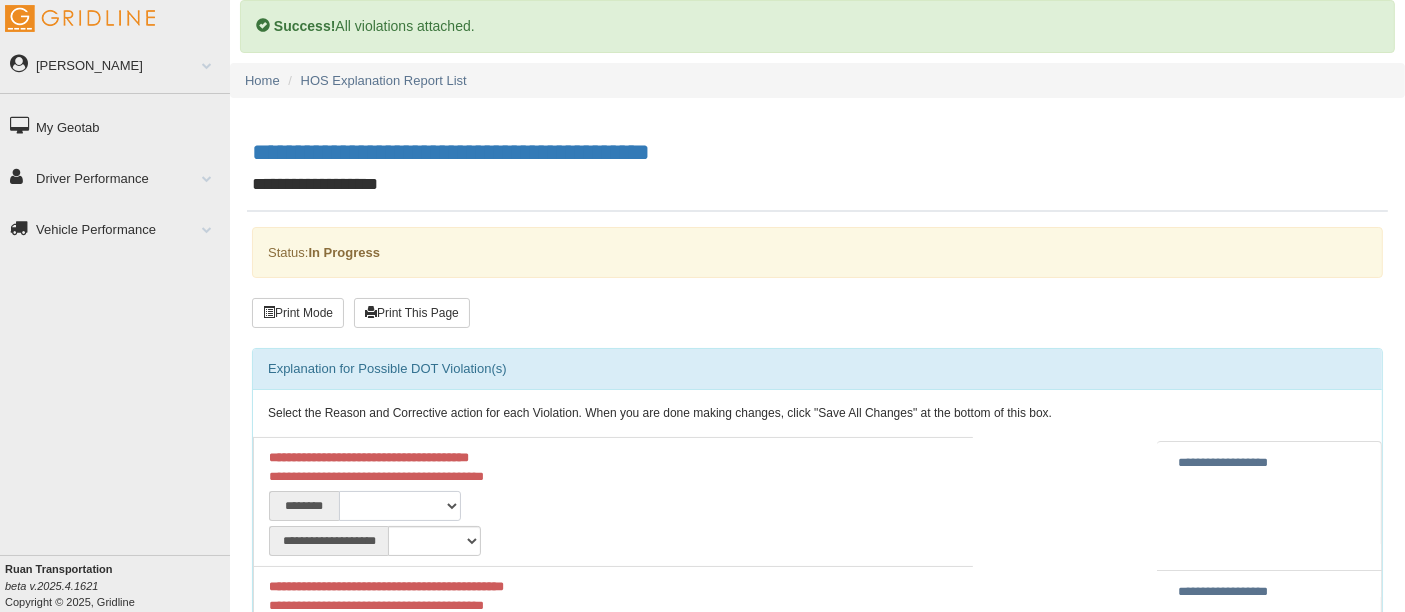 select on "***" 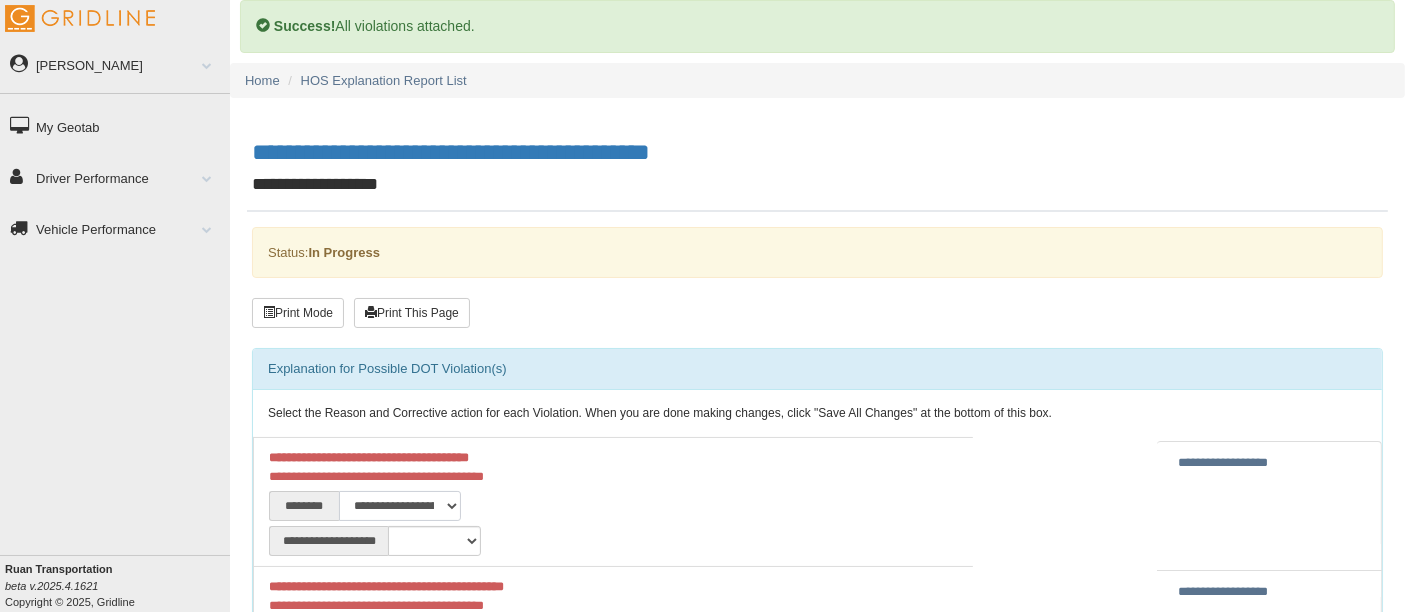 click on "**********" at bounding box center [400, 506] 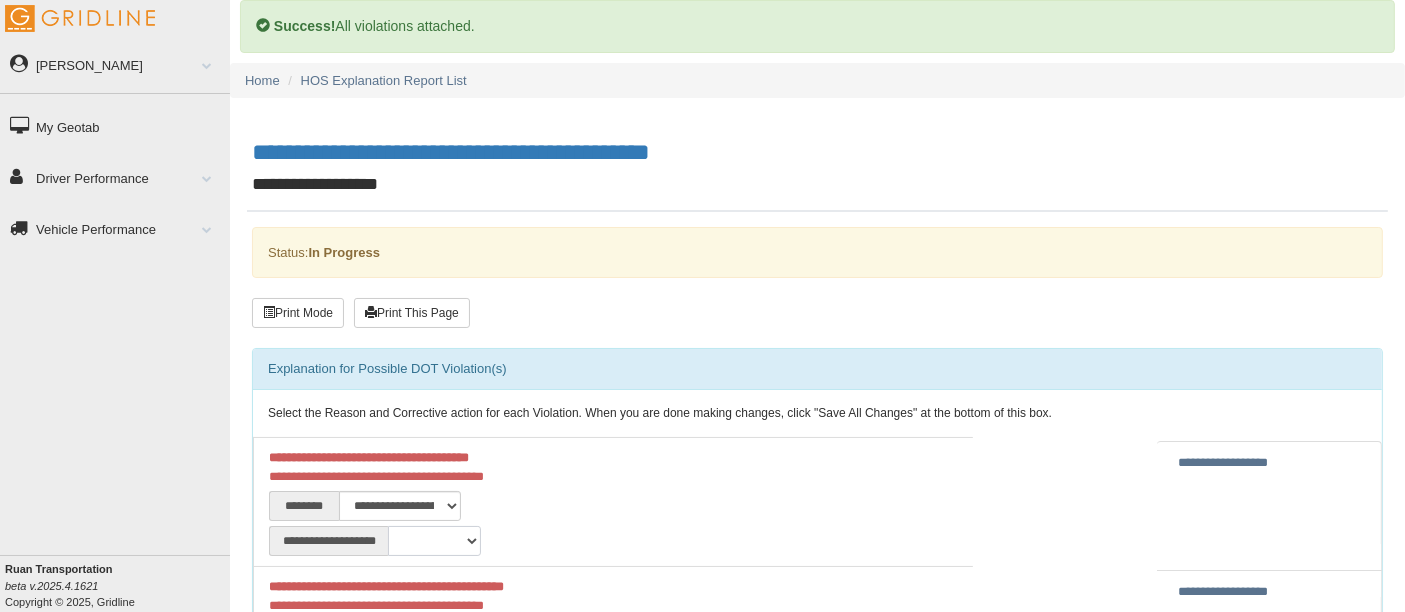 click on "**********" at bounding box center [434, 541] 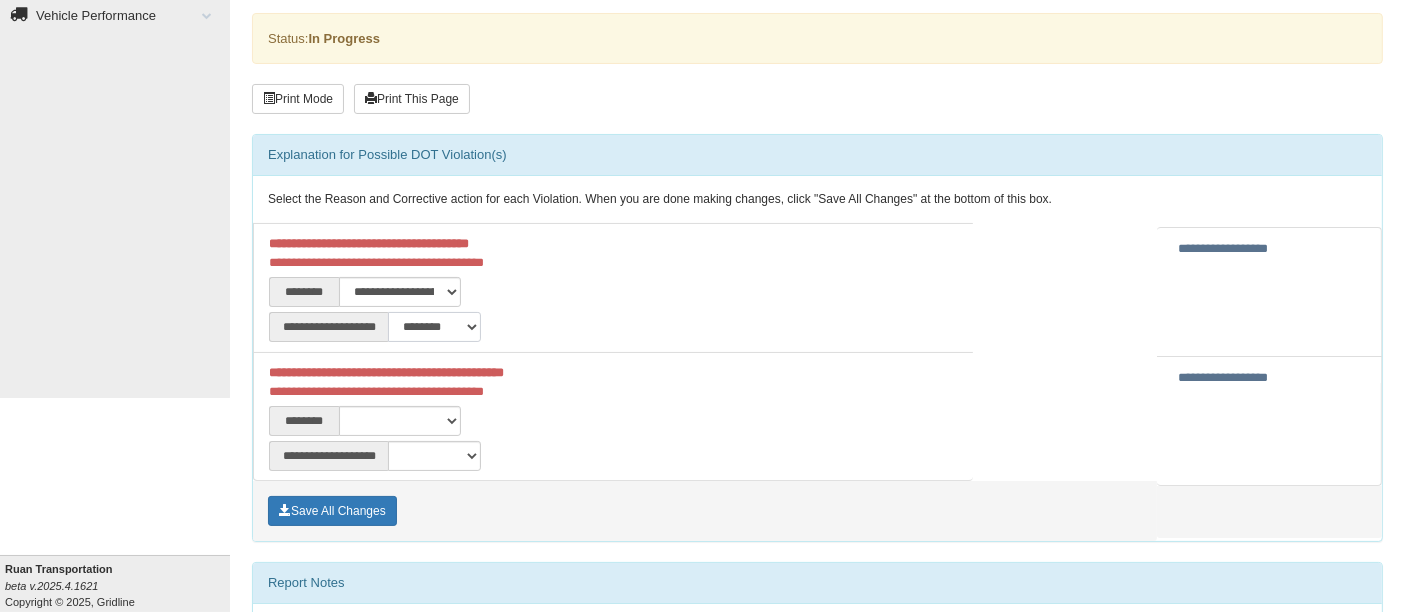 scroll, scrollTop: 222, scrollLeft: 0, axis: vertical 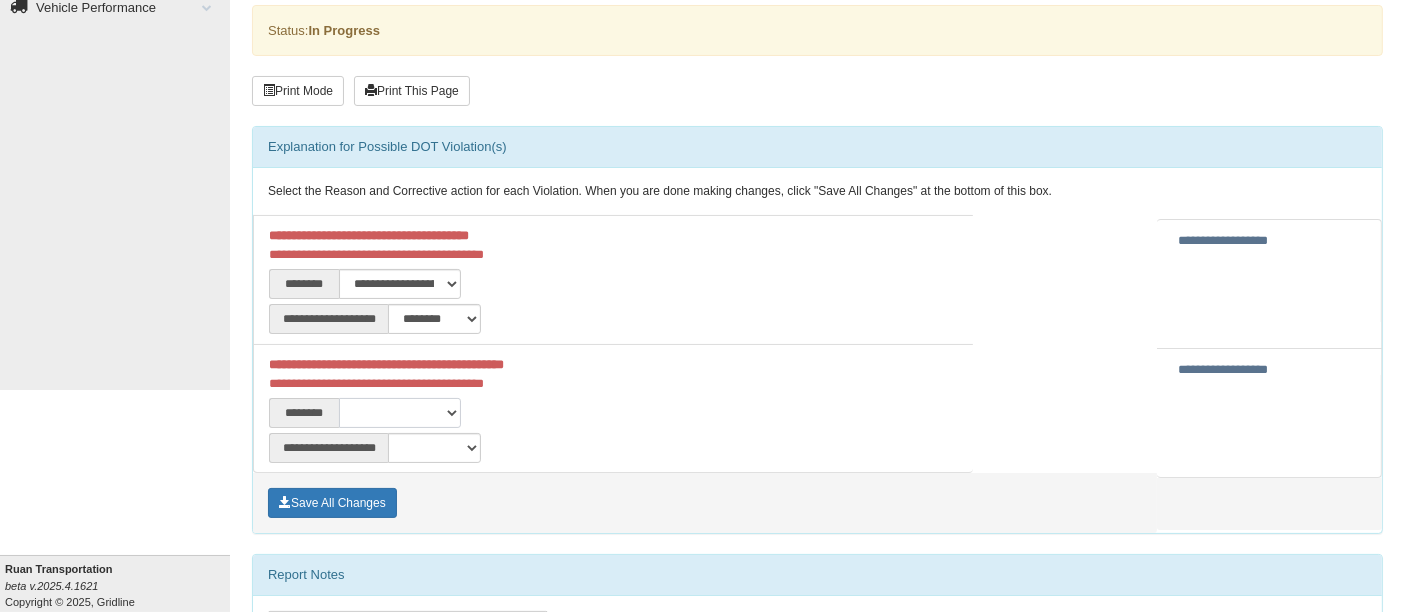click on "**********" at bounding box center (400, 413) 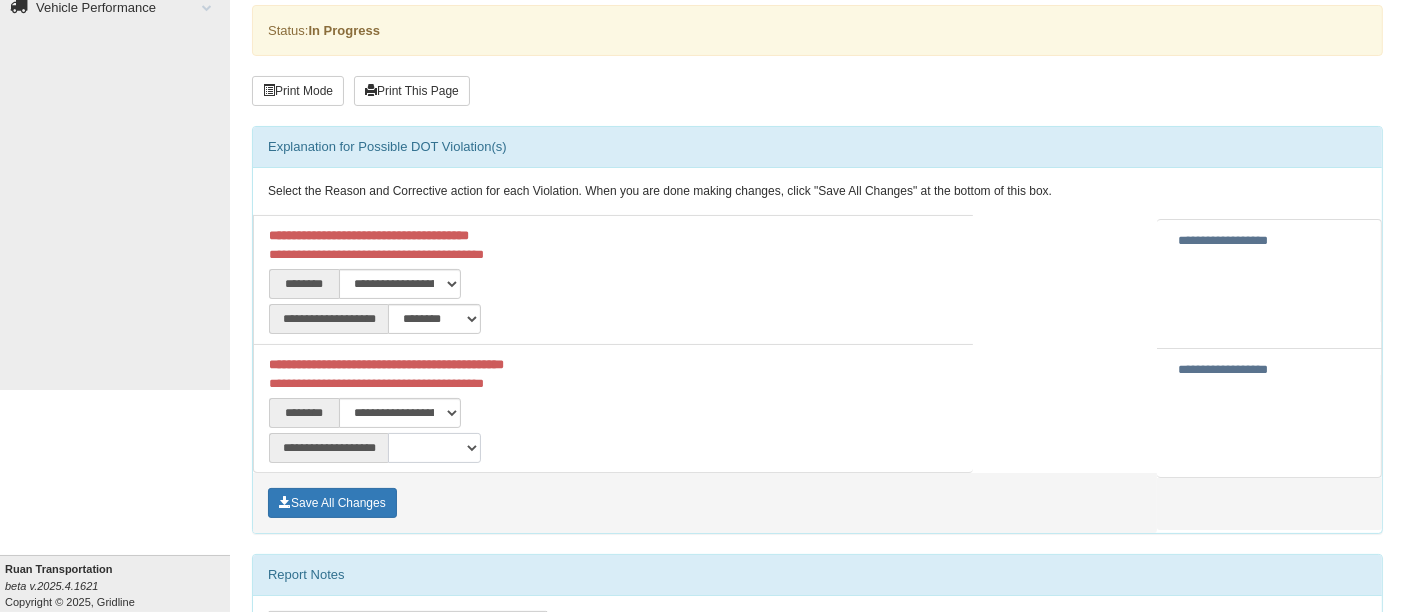 click on "**********" at bounding box center [434, 448] 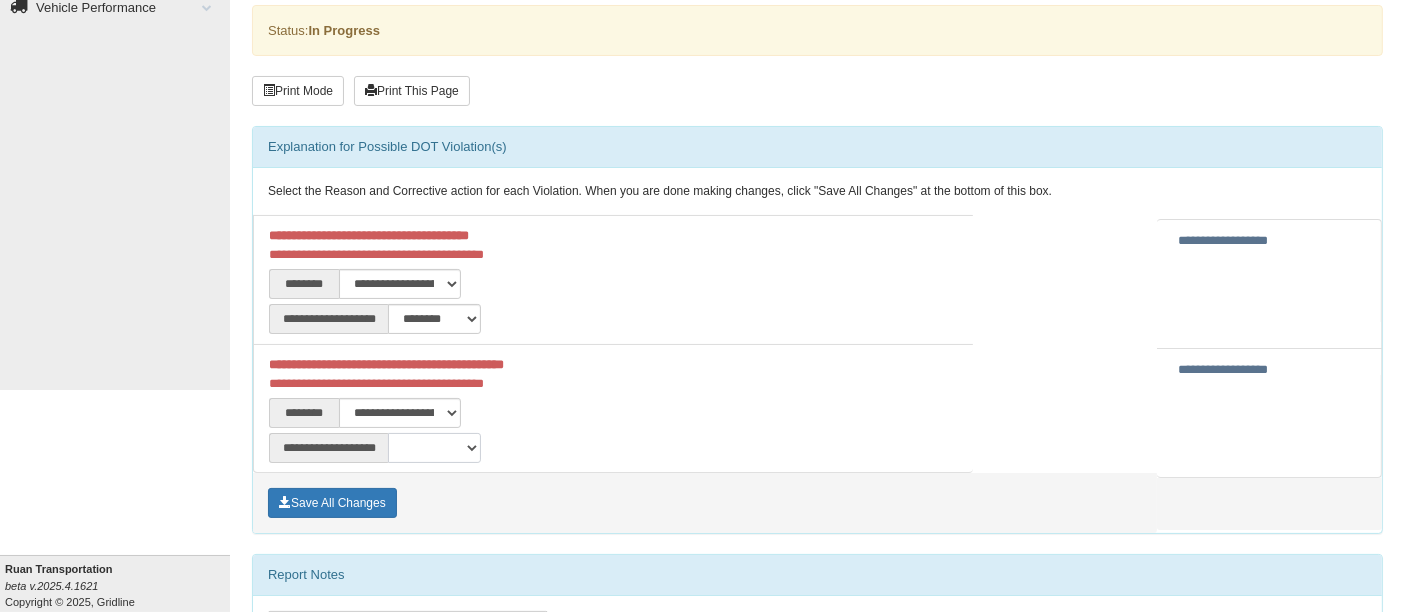 select on "**" 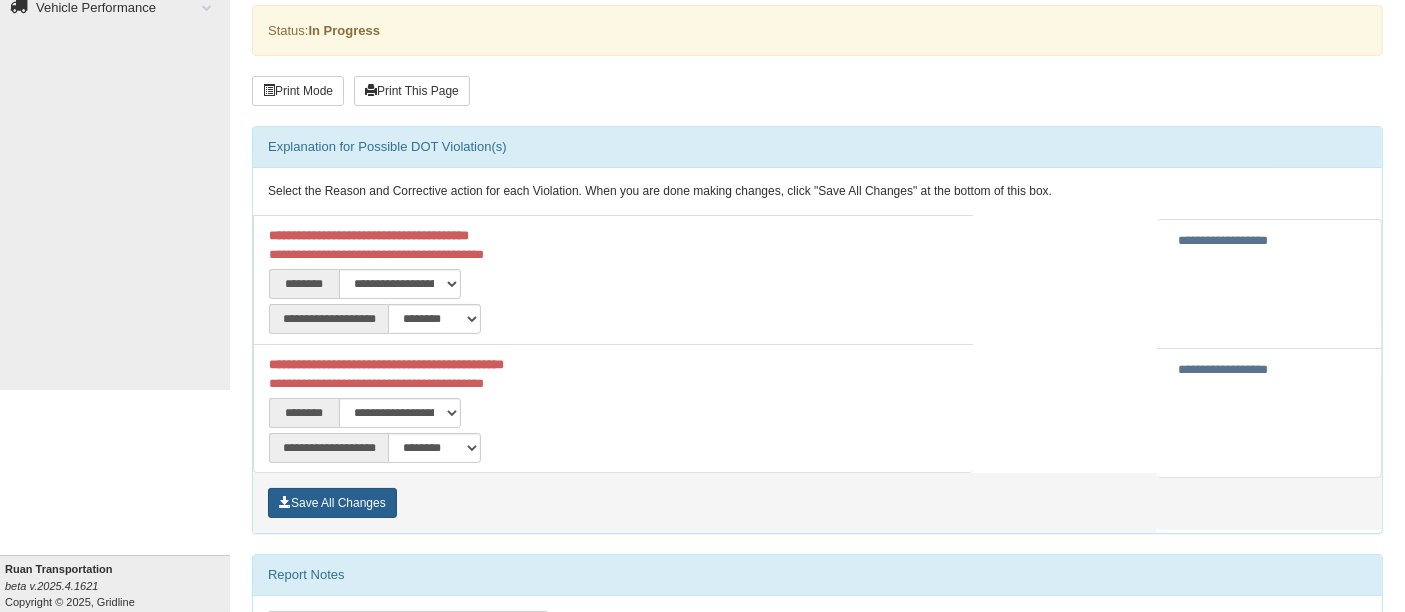 click on "Save All Changes" at bounding box center (332, 503) 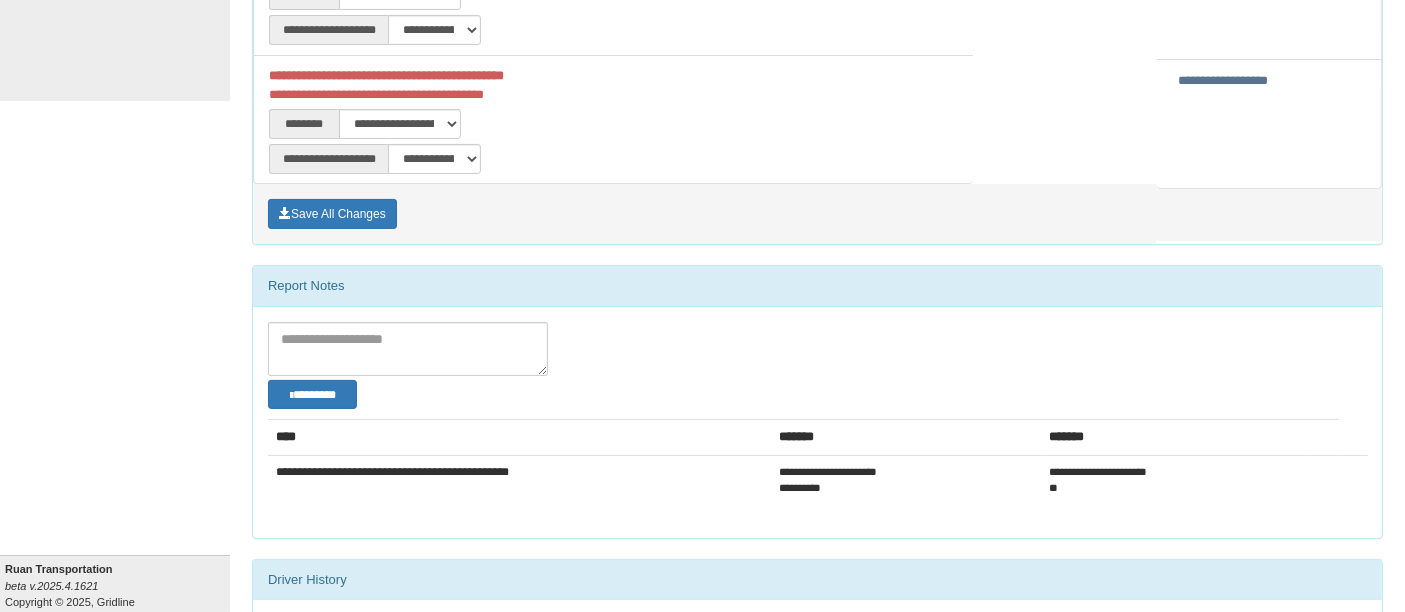 scroll, scrollTop: 444, scrollLeft: 0, axis: vertical 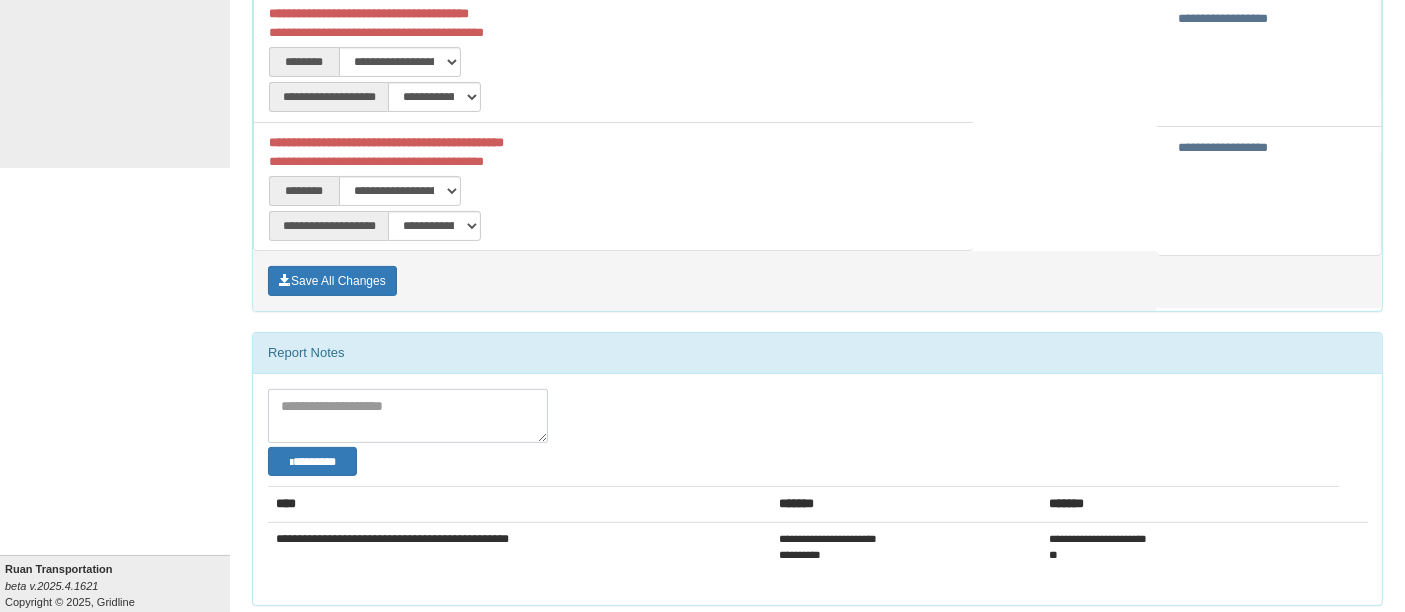 click at bounding box center [408, 416] 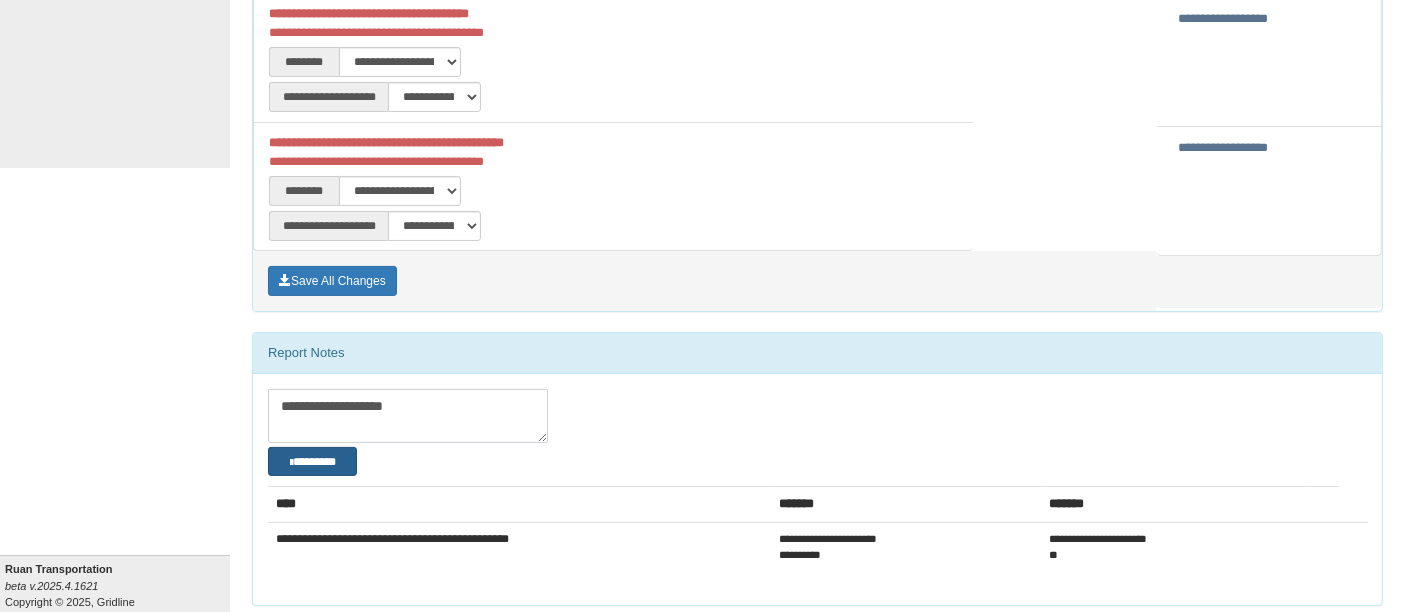 type on "**********" 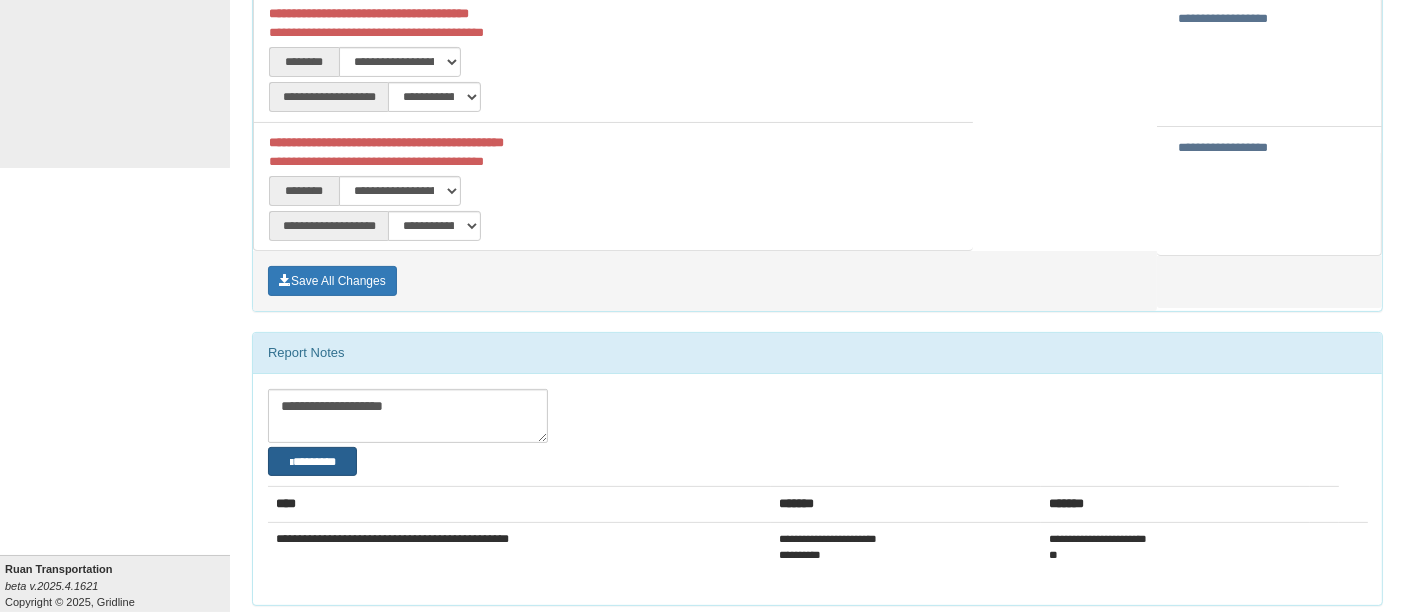 click on "********" at bounding box center [312, 461] 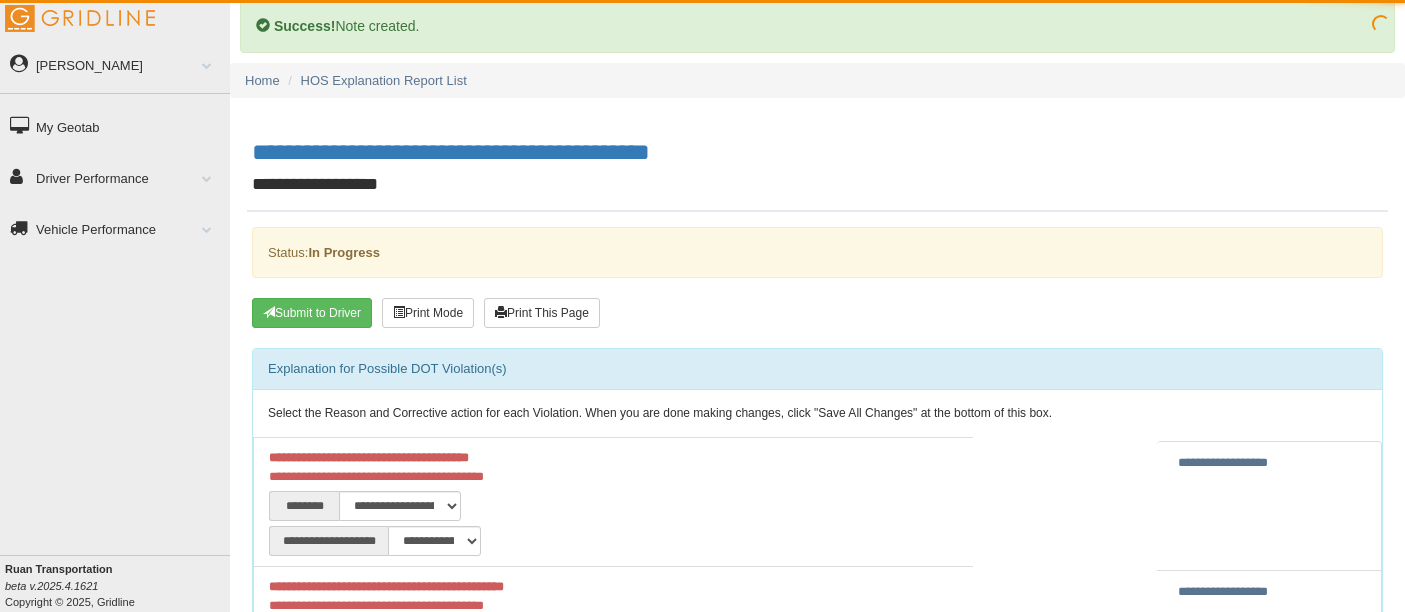 scroll, scrollTop: 0, scrollLeft: 0, axis: both 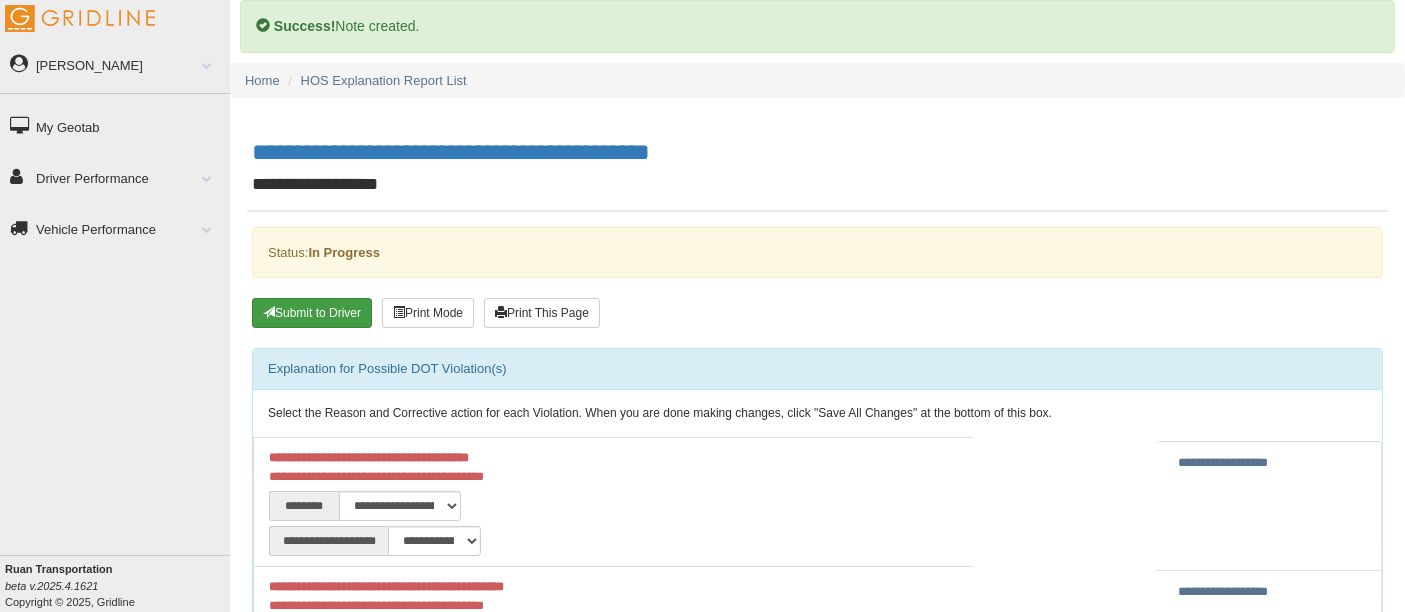 click on "Submit to Driver" at bounding box center [312, 313] 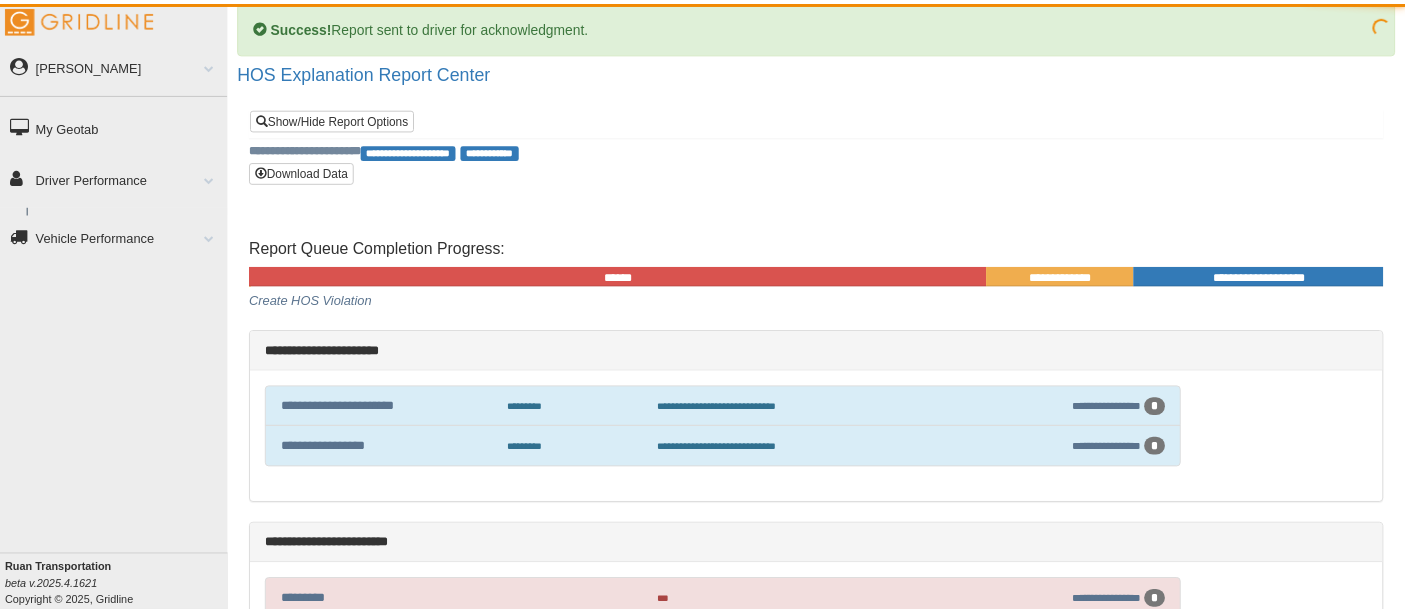 scroll, scrollTop: 0, scrollLeft: 0, axis: both 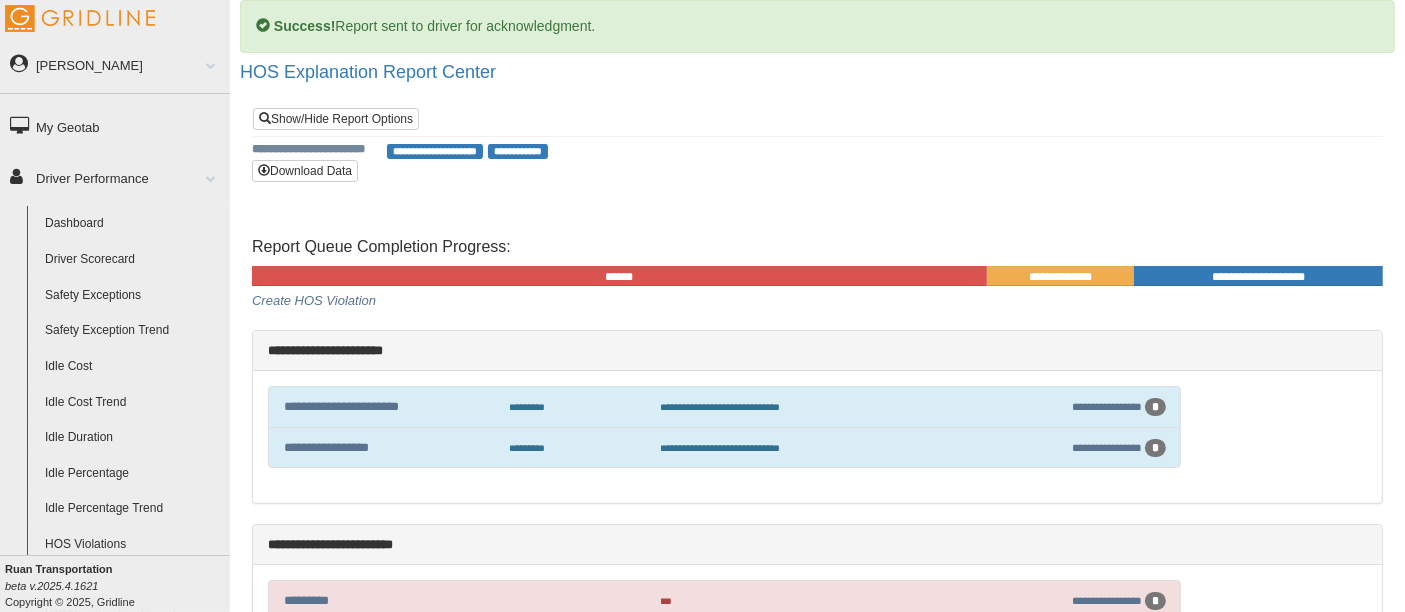 click on "**********" at bounding box center (386, 406) 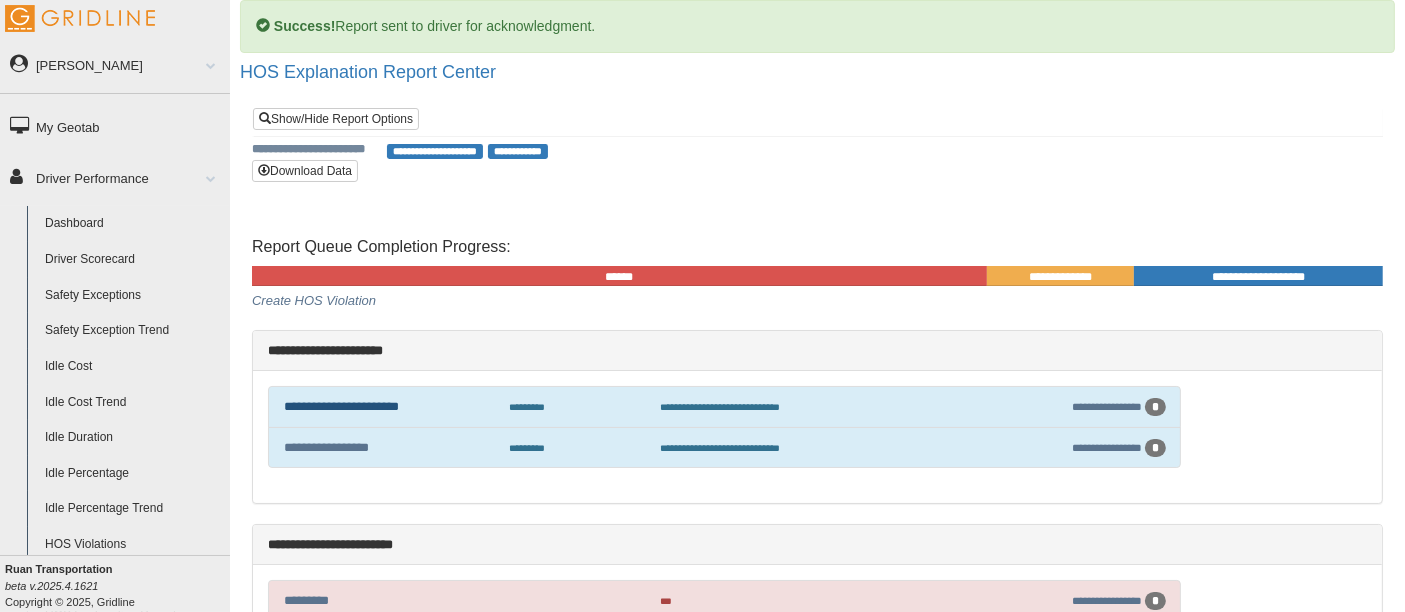 click on "**********" at bounding box center (341, 406) 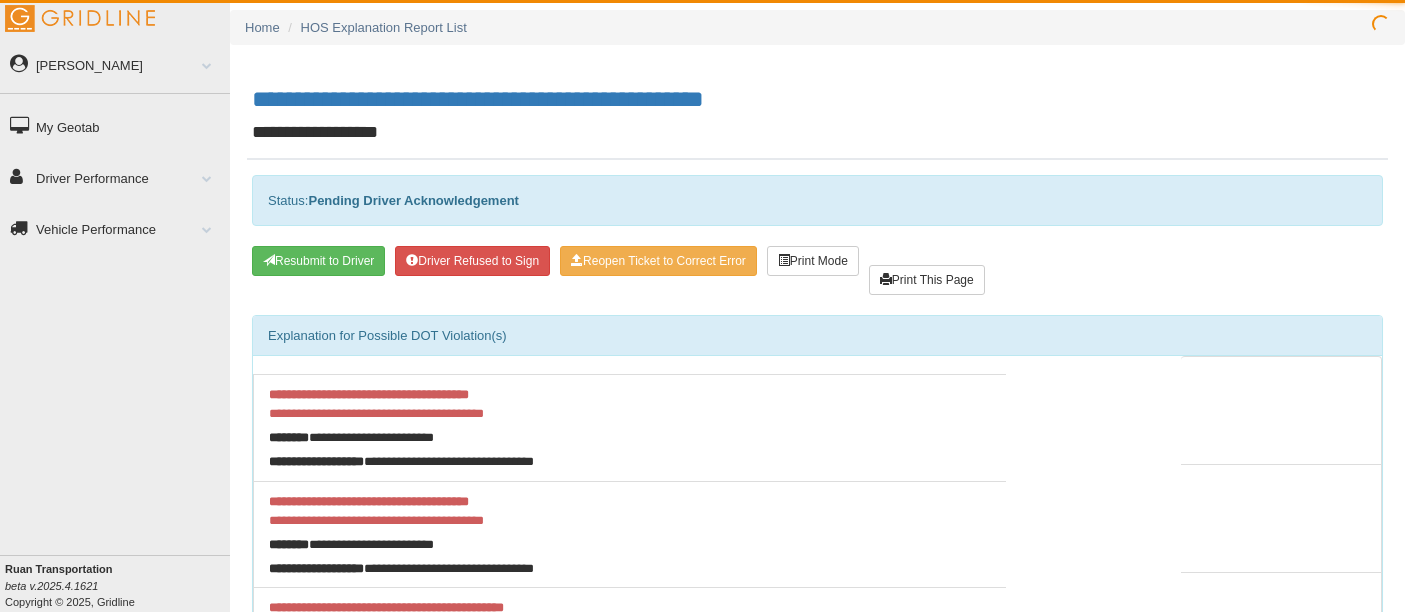 scroll, scrollTop: 0, scrollLeft: 0, axis: both 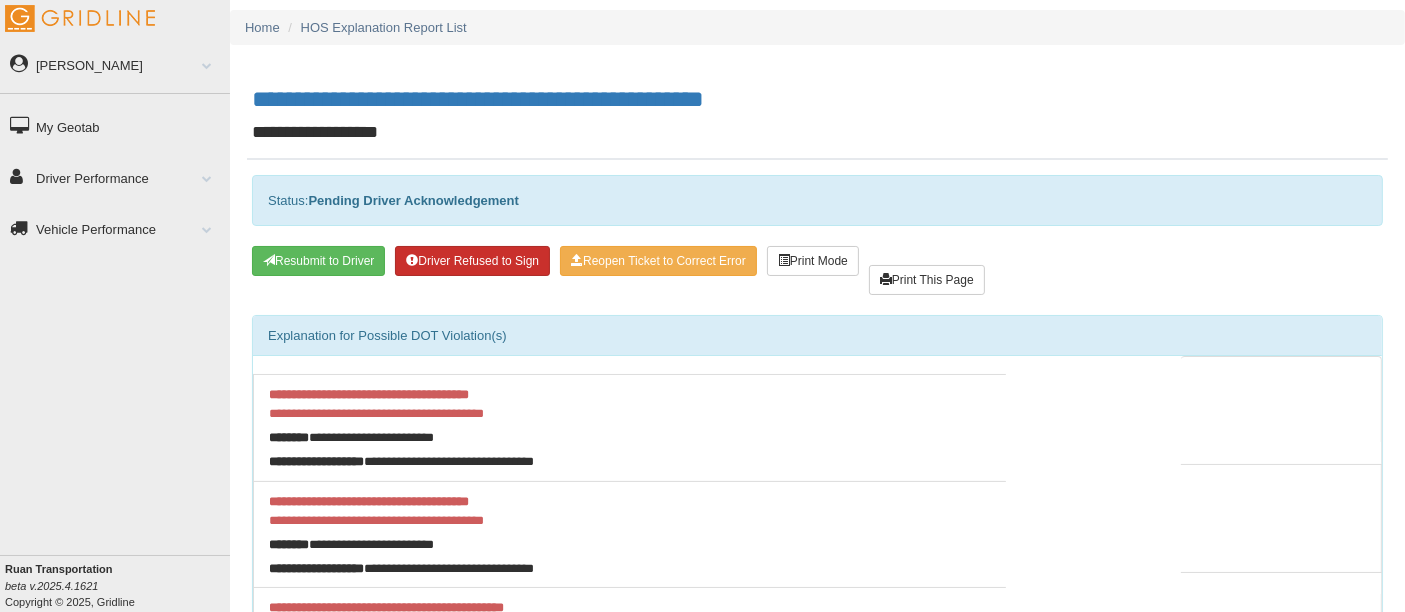 click on "Driver Refused to Sign" at bounding box center [472, 261] 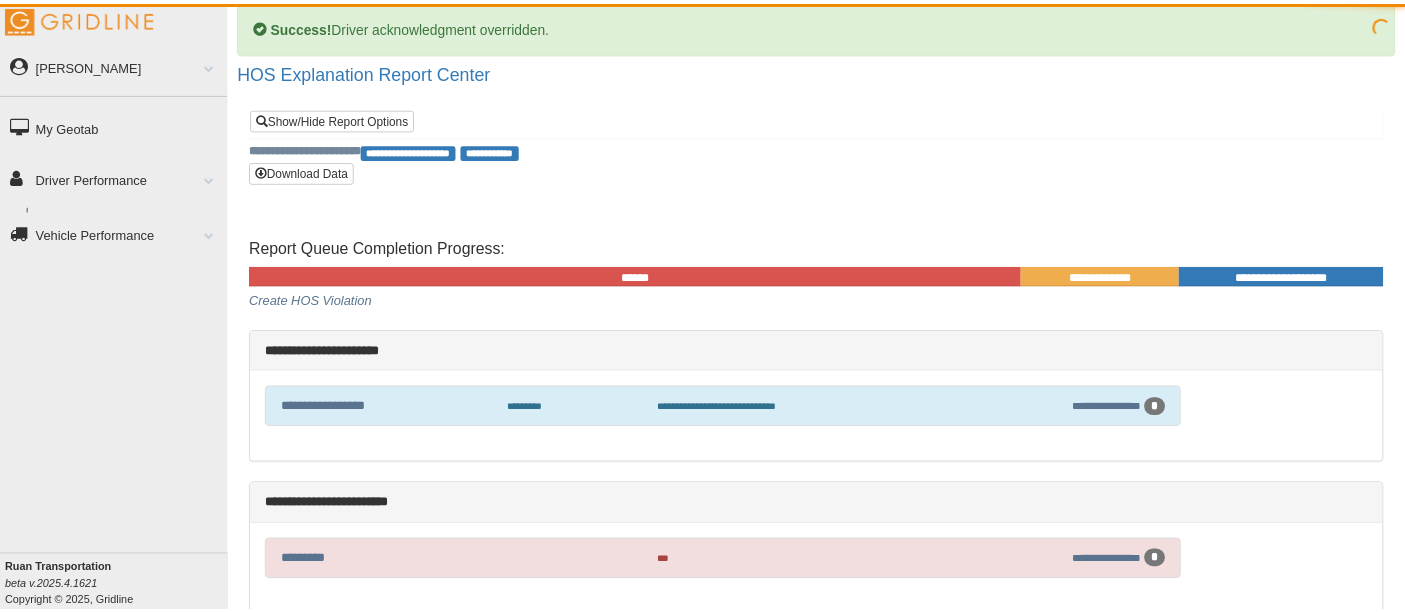 scroll, scrollTop: 0, scrollLeft: 0, axis: both 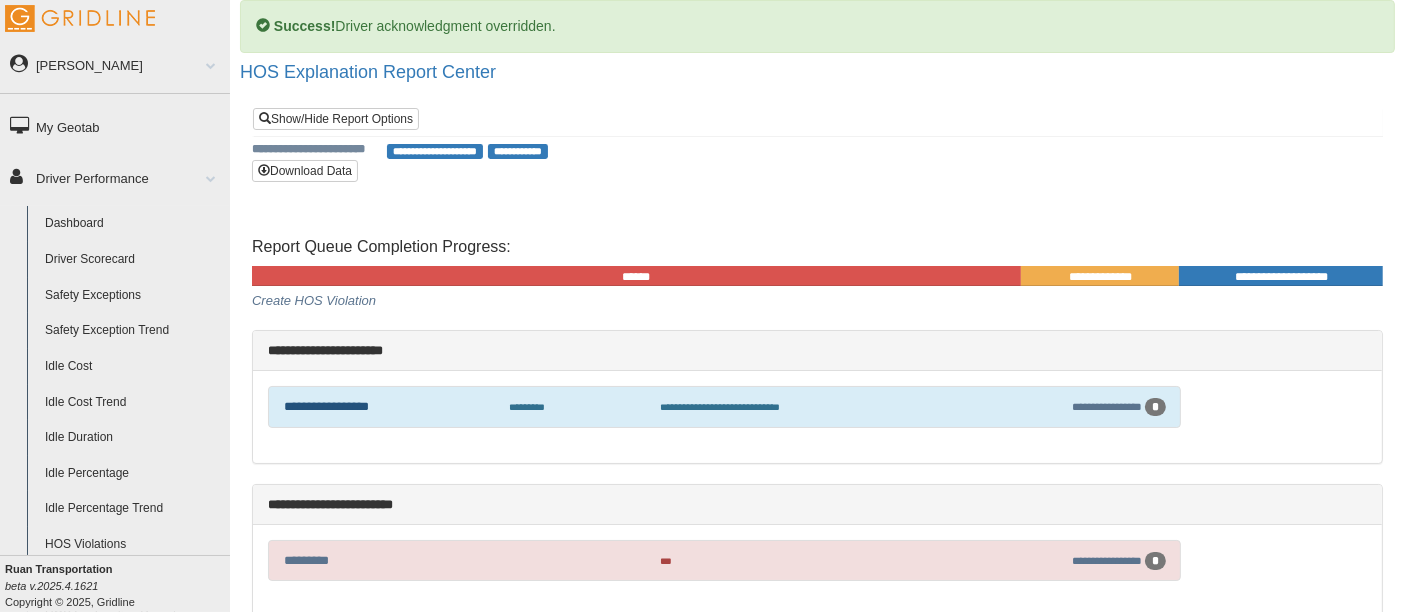 click on "**********" at bounding box center [326, 406] 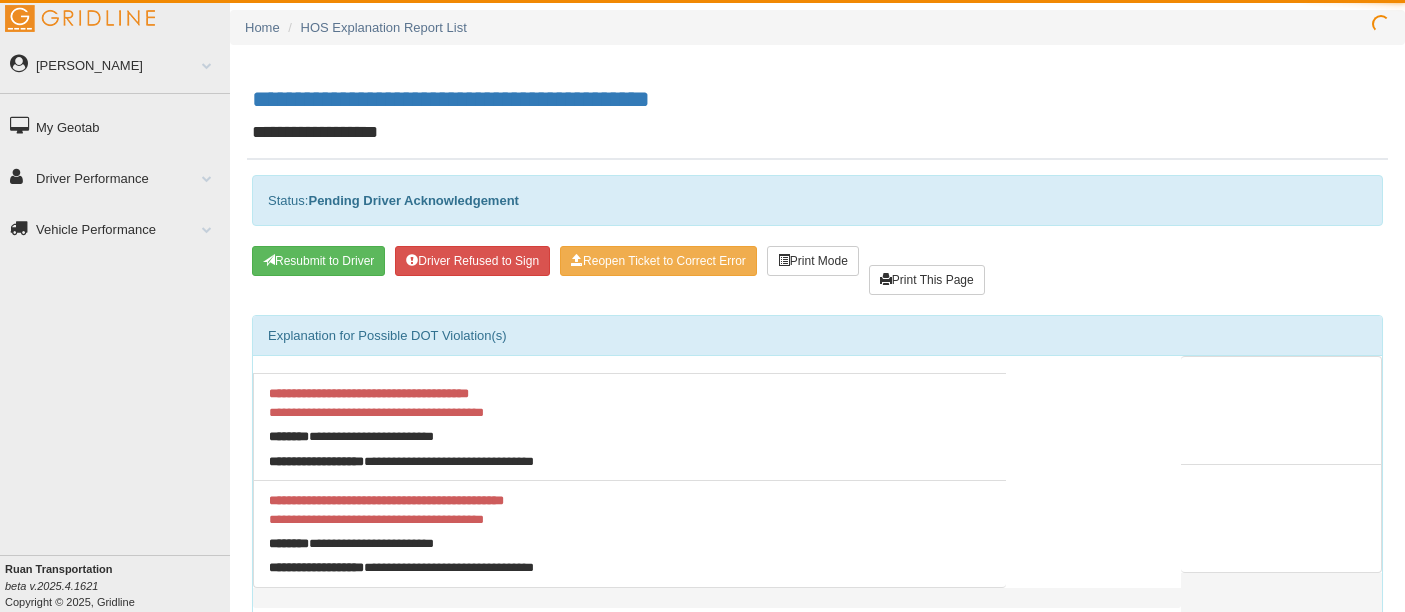 scroll, scrollTop: 0, scrollLeft: 0, axis: both 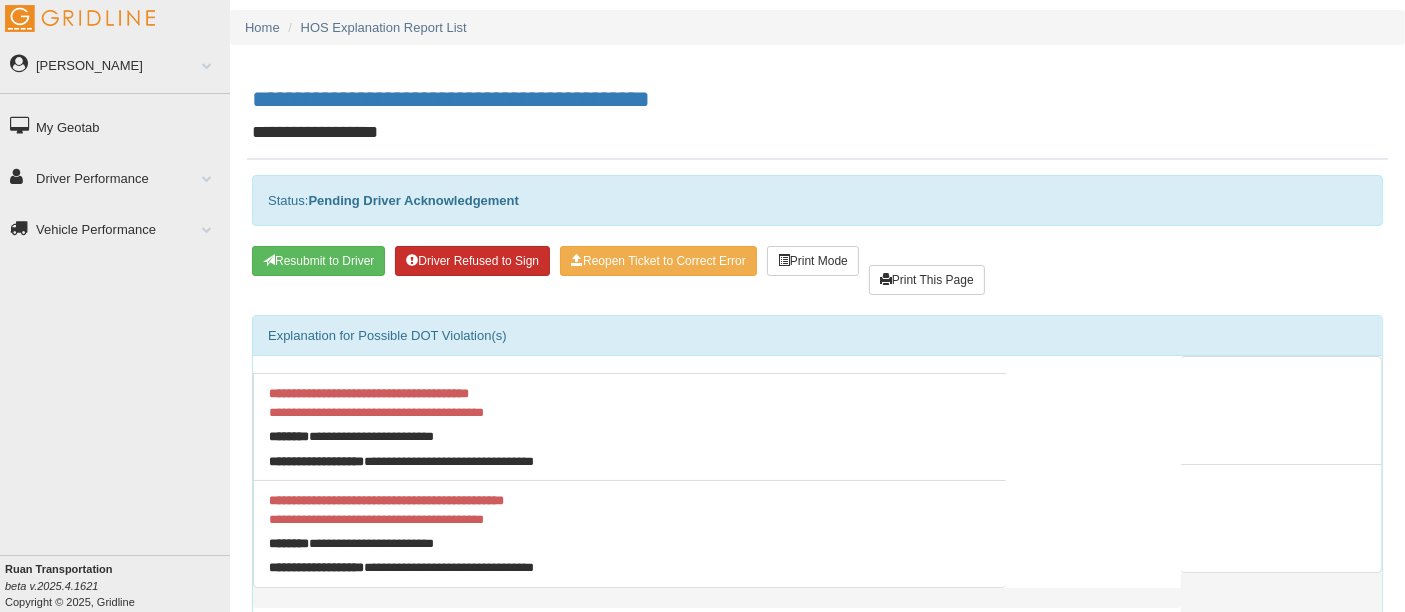 click on "Driver Refused to Sign" at bounding box center [472, 261] 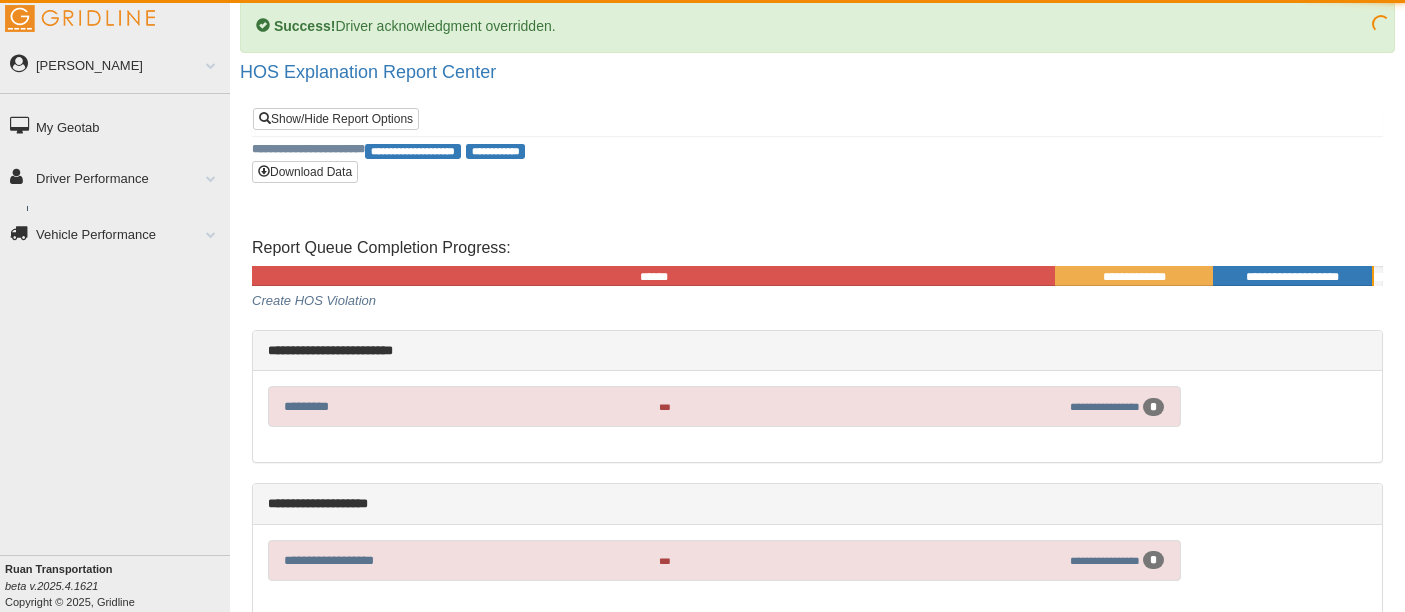 scroll, scrollTop: 0, scrollLeft: 0, axis: both 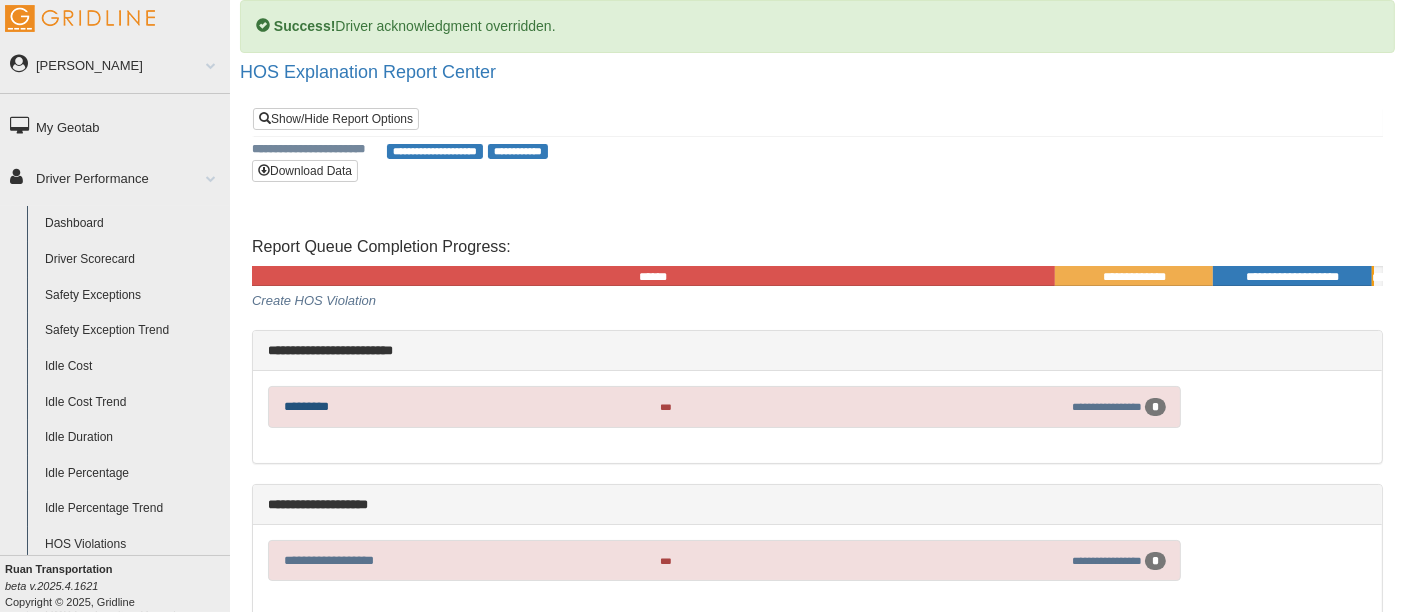 click on "*********" at bounding box center (306, 406) 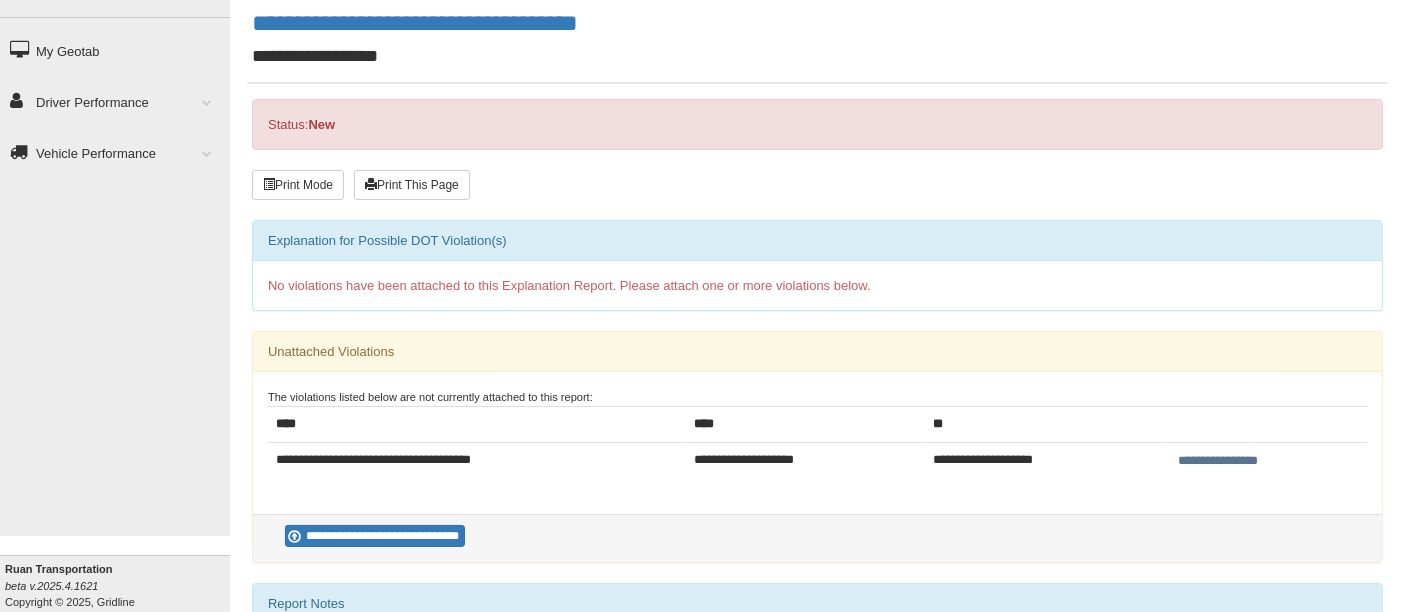 scroll, scrollTop: 111, scrollLeft: 0, axis: vertical 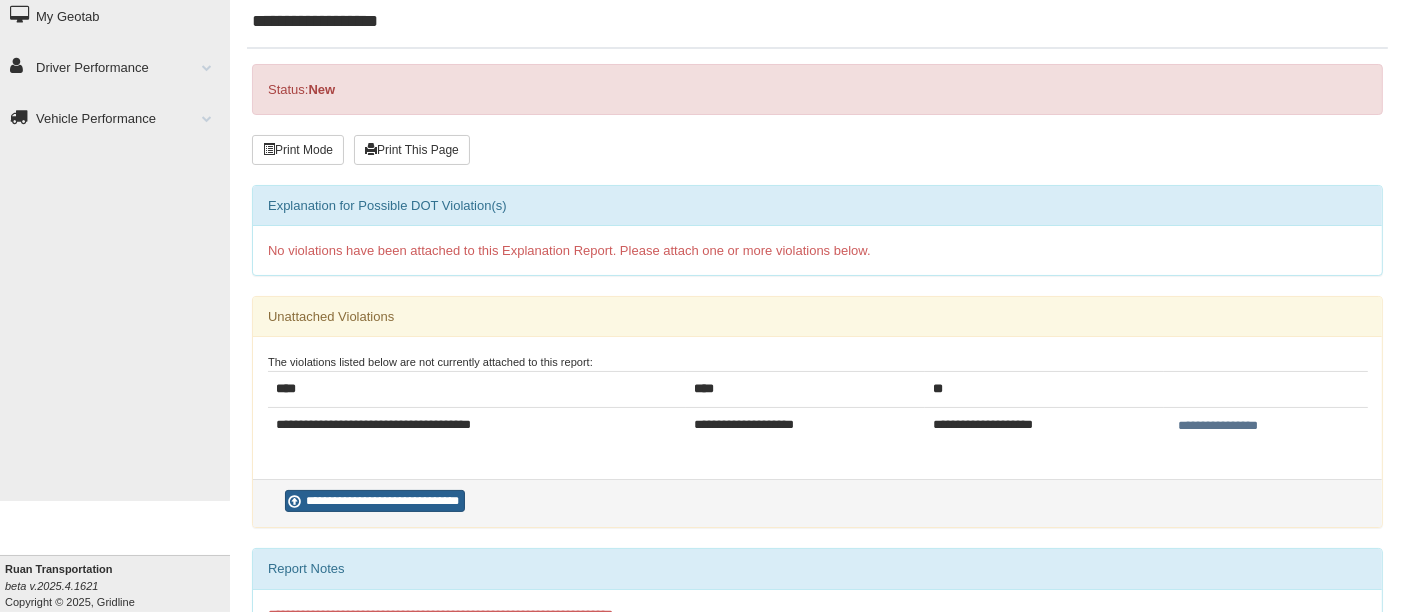 click on "**********" at bounding box center (375, 501) 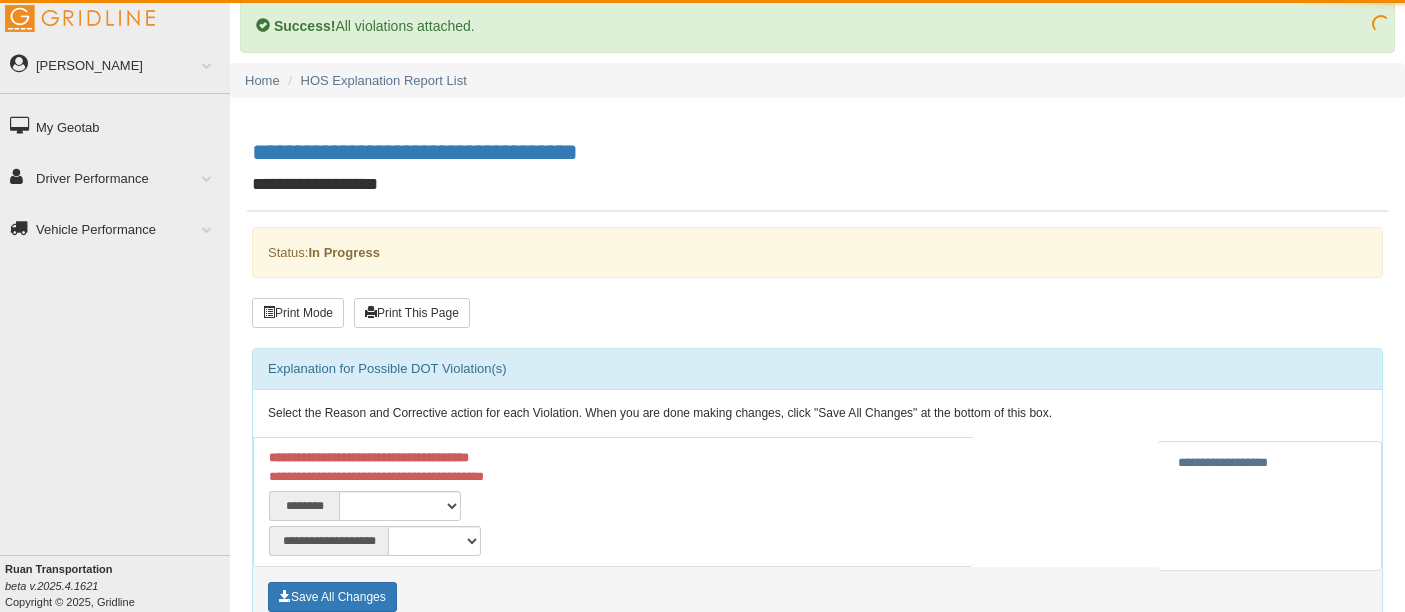 scroll, scrollTop: 0, scrollLeft: 0, axis: both 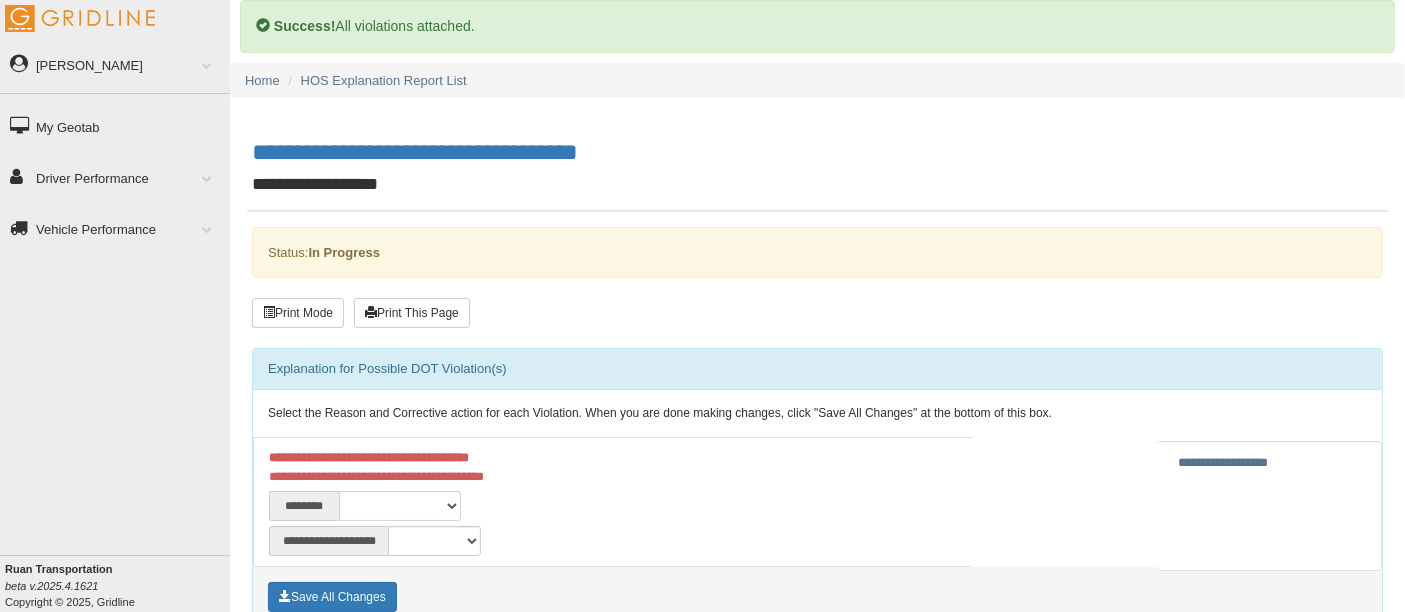 click on "**********" at bounding box center (400, 506) 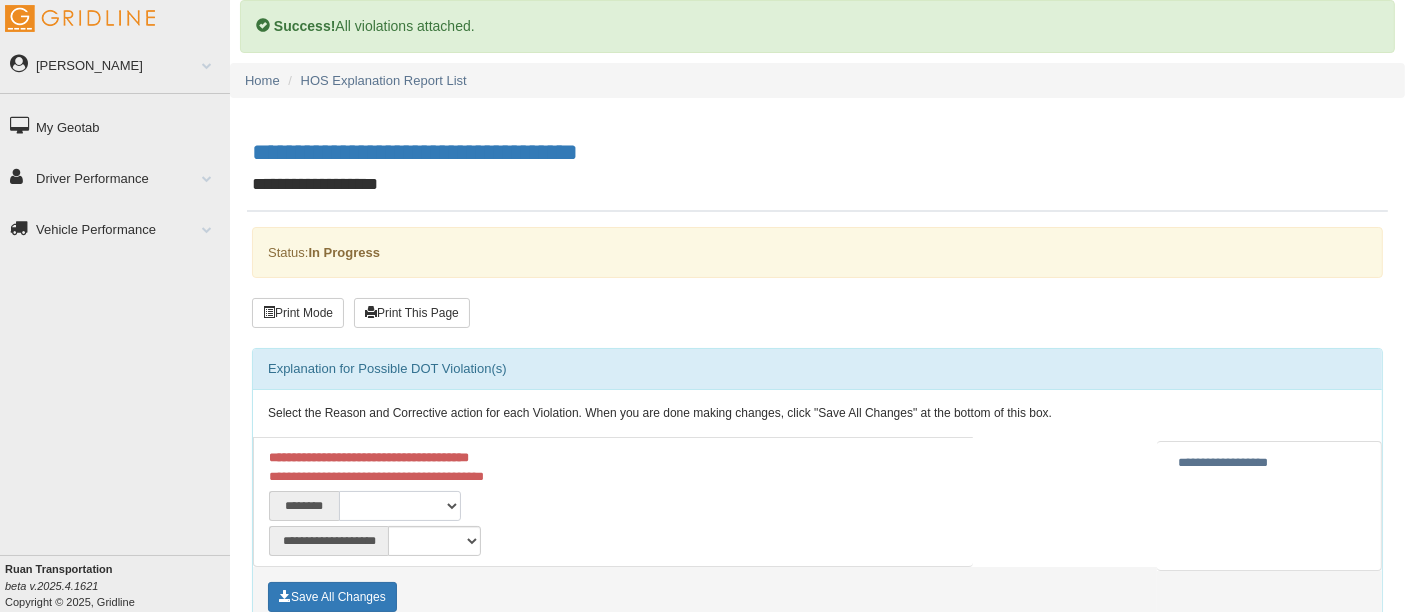 select on "***" 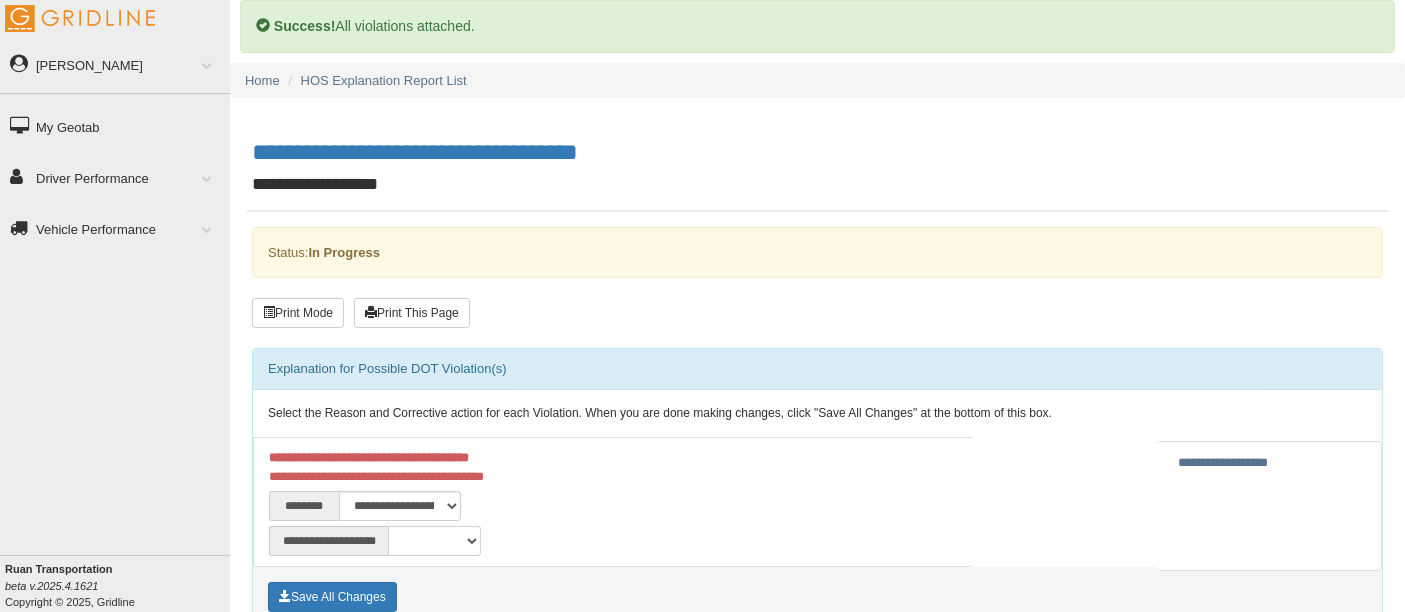 click on "**********" at bounding box center (434, 541) 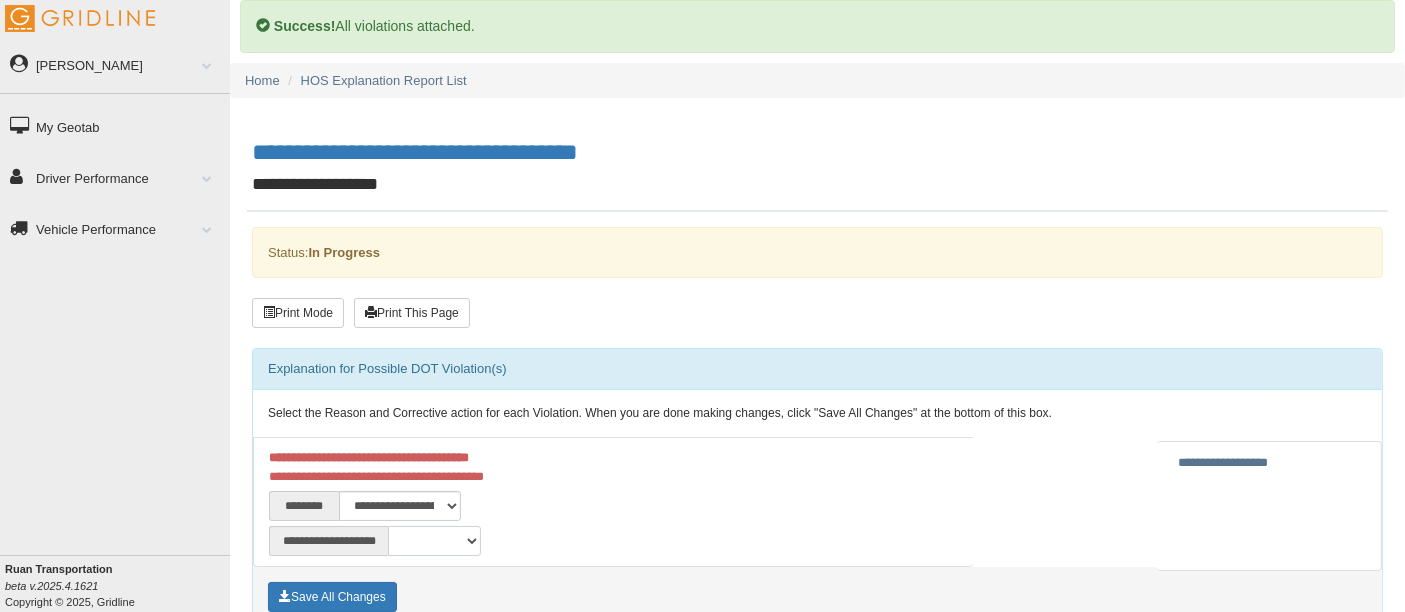 select on "**" 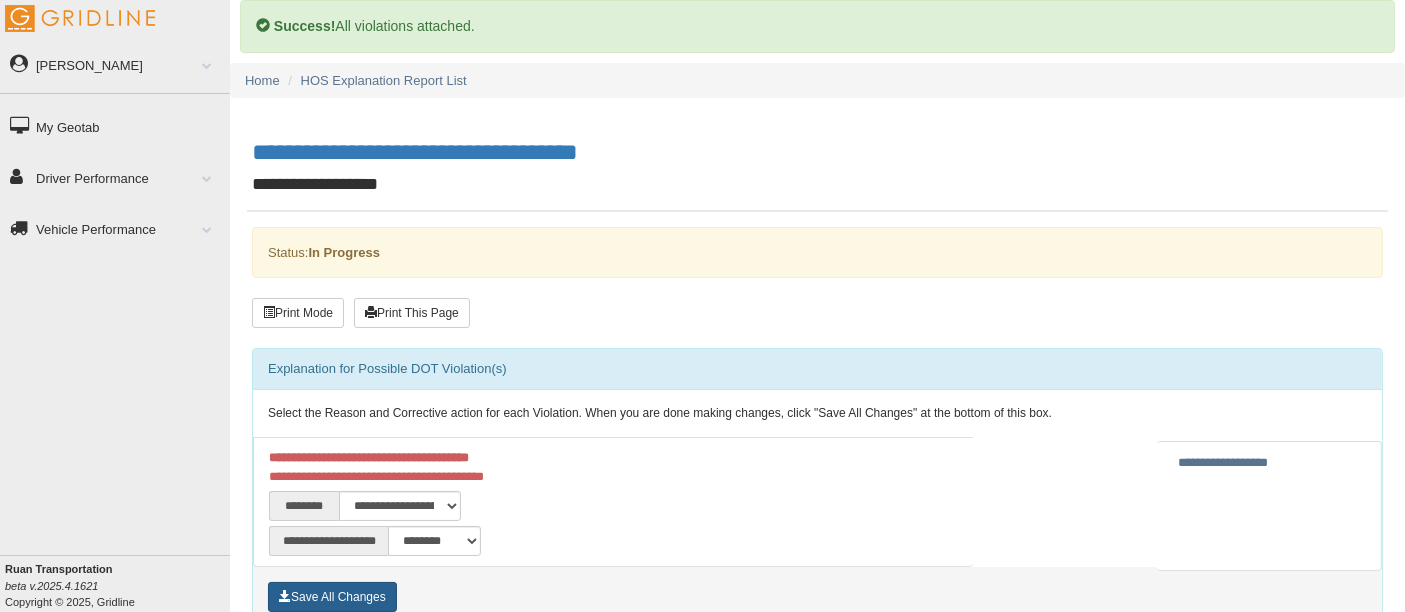 click on "Save All Changes" at bounding box center (332, 597) 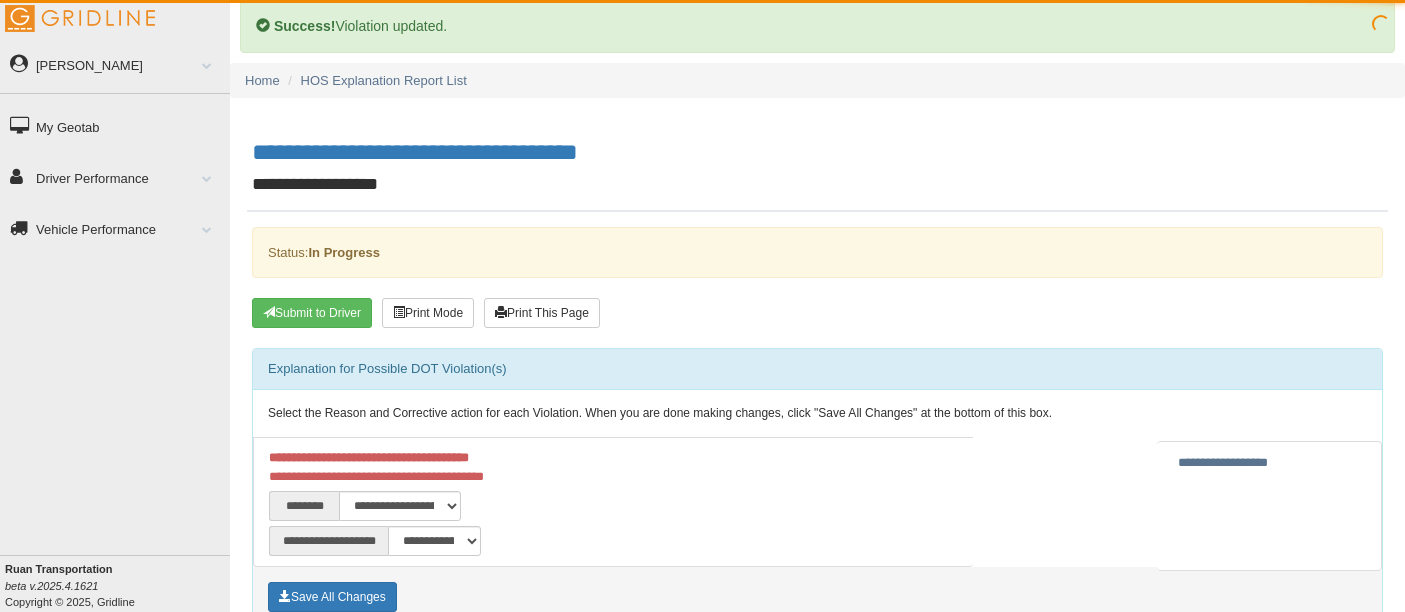 scroll, scrollTop: 0, scrollLeft: 0, axis: both 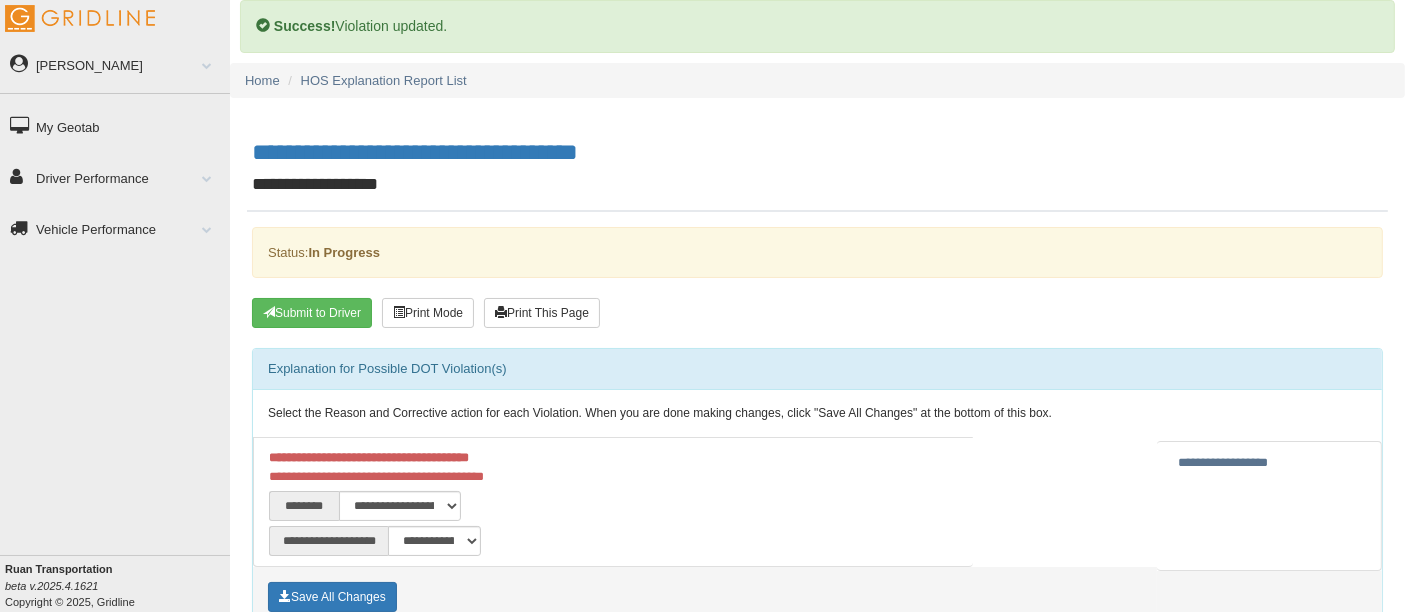 drag, startPoint x: 663, startPoint y: 544, endPoint x: 597, endPoint y: 544, distance: 66 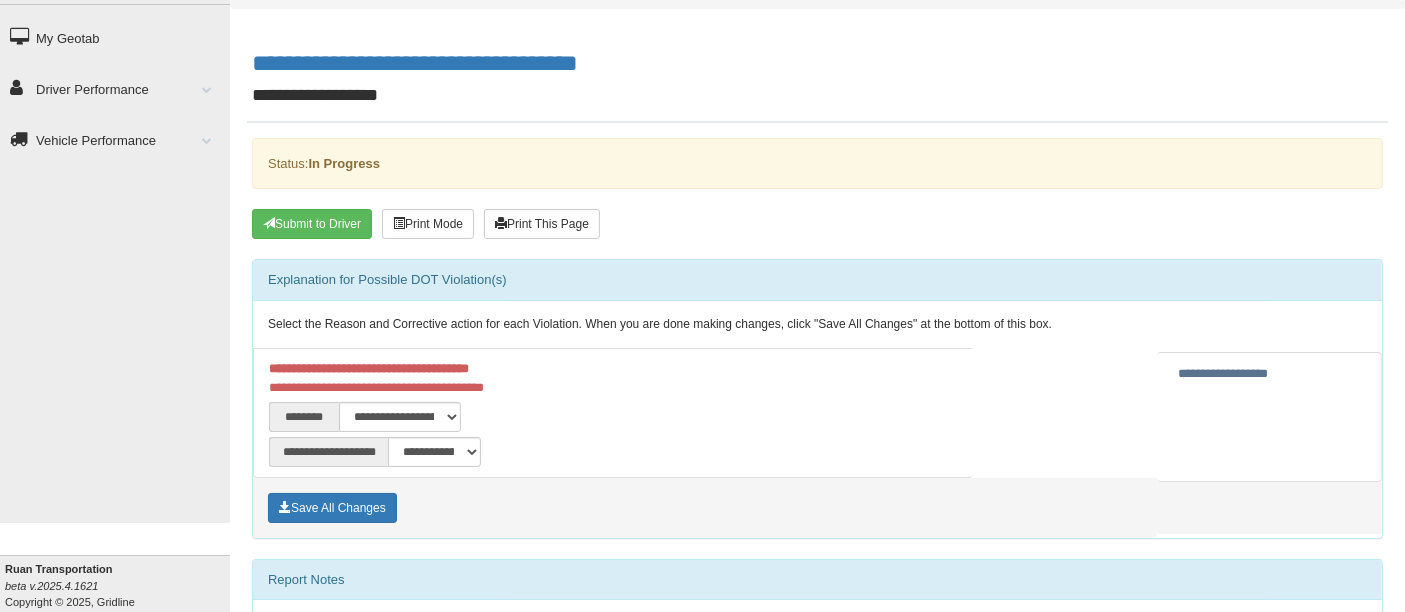 scroll, scrollTop: 222, scrollLeft: 0, axis: vertical 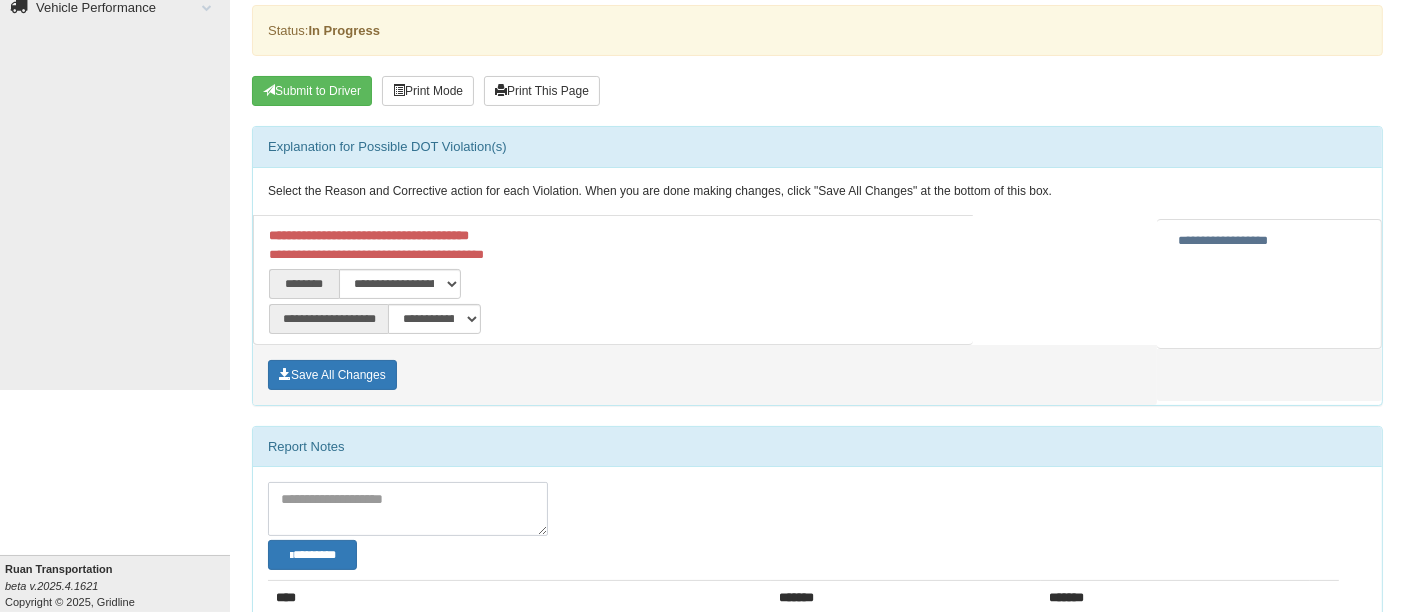 click at bounding box center (408, 509) 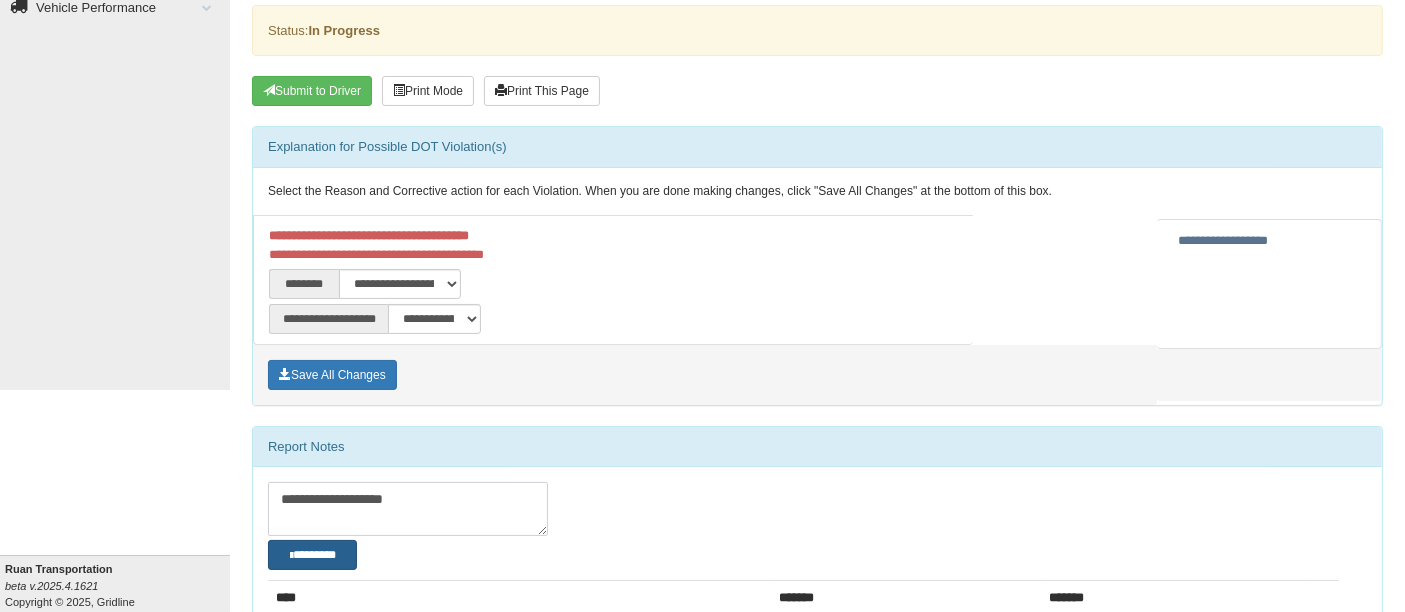 type on "**********" 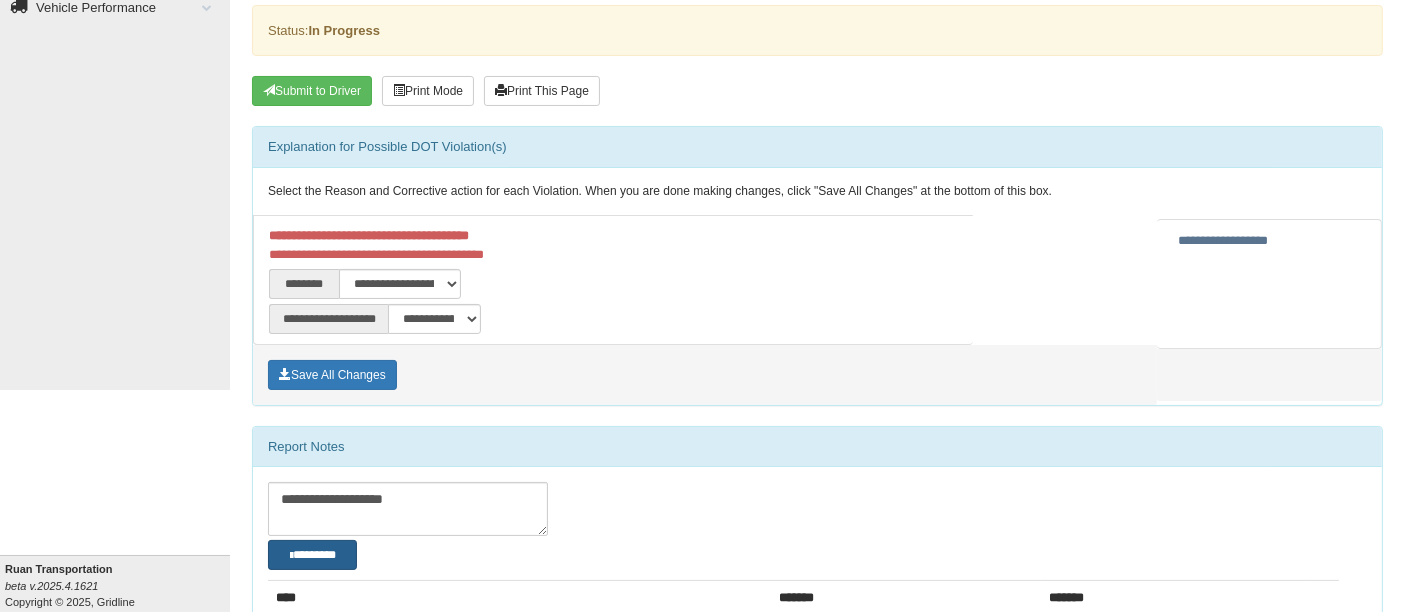 click on "********" at bounding box center (312, 554) 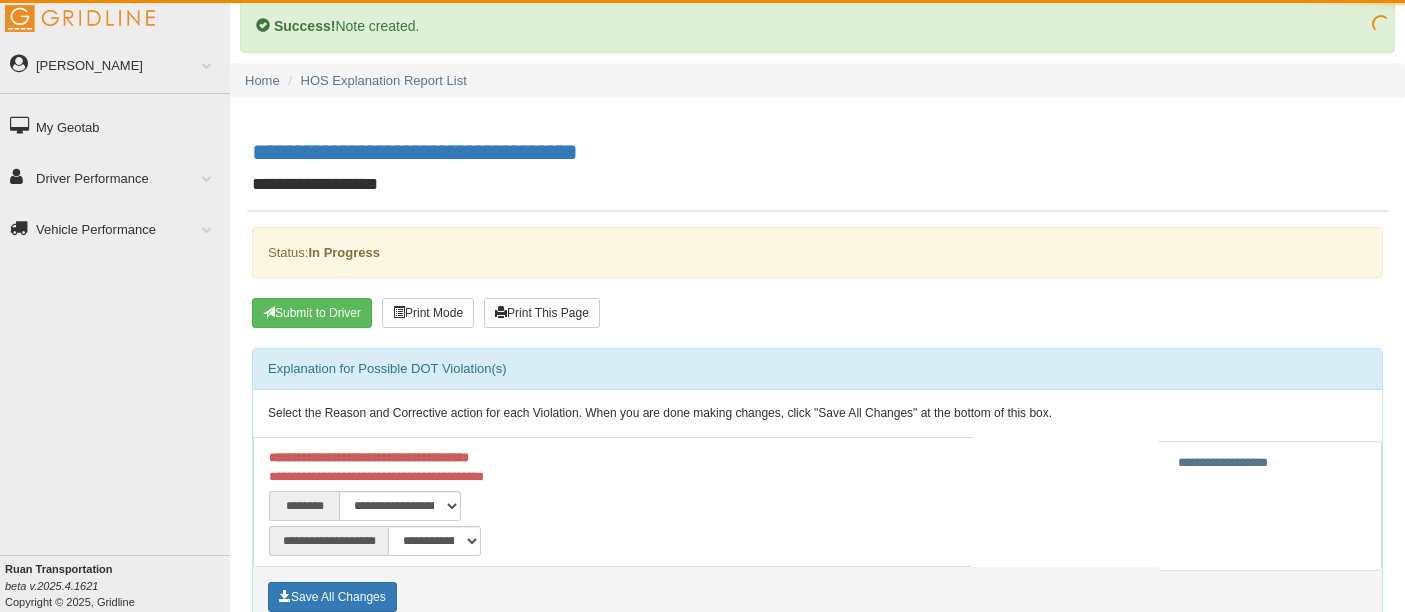 scroll, scrollTop: 0, scrollLeft: 0, axis: both 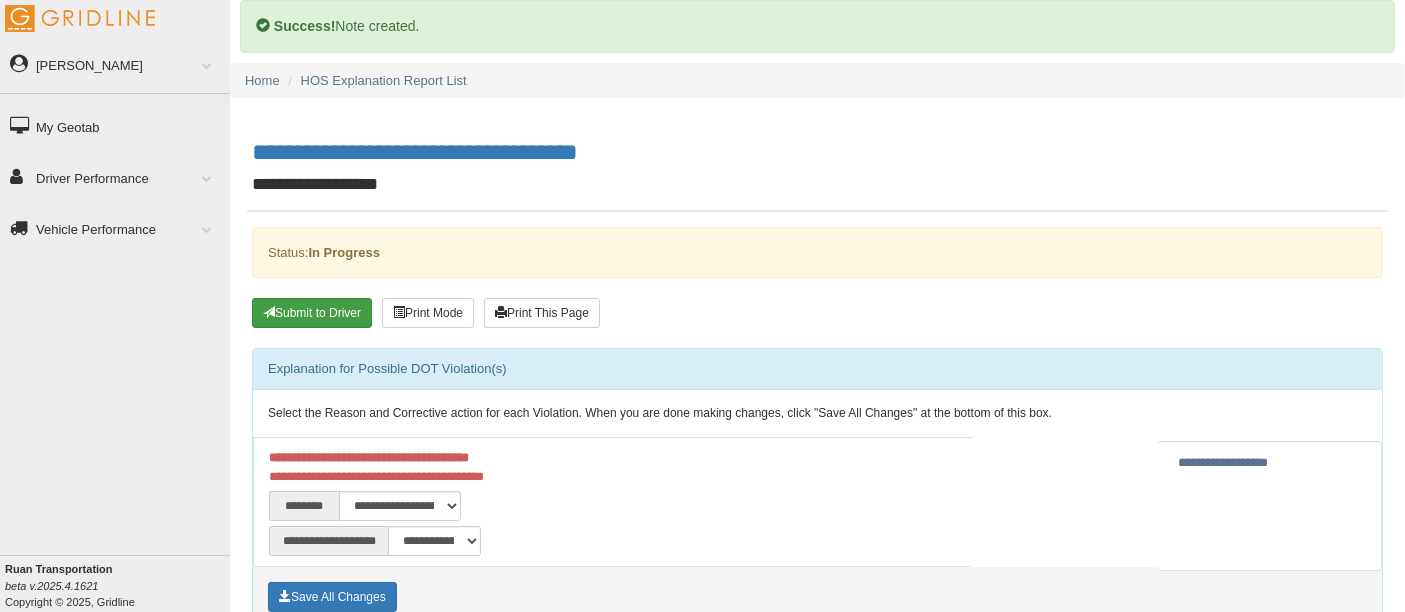 click on "Submit to Driver" at bounding box center [312, 313] 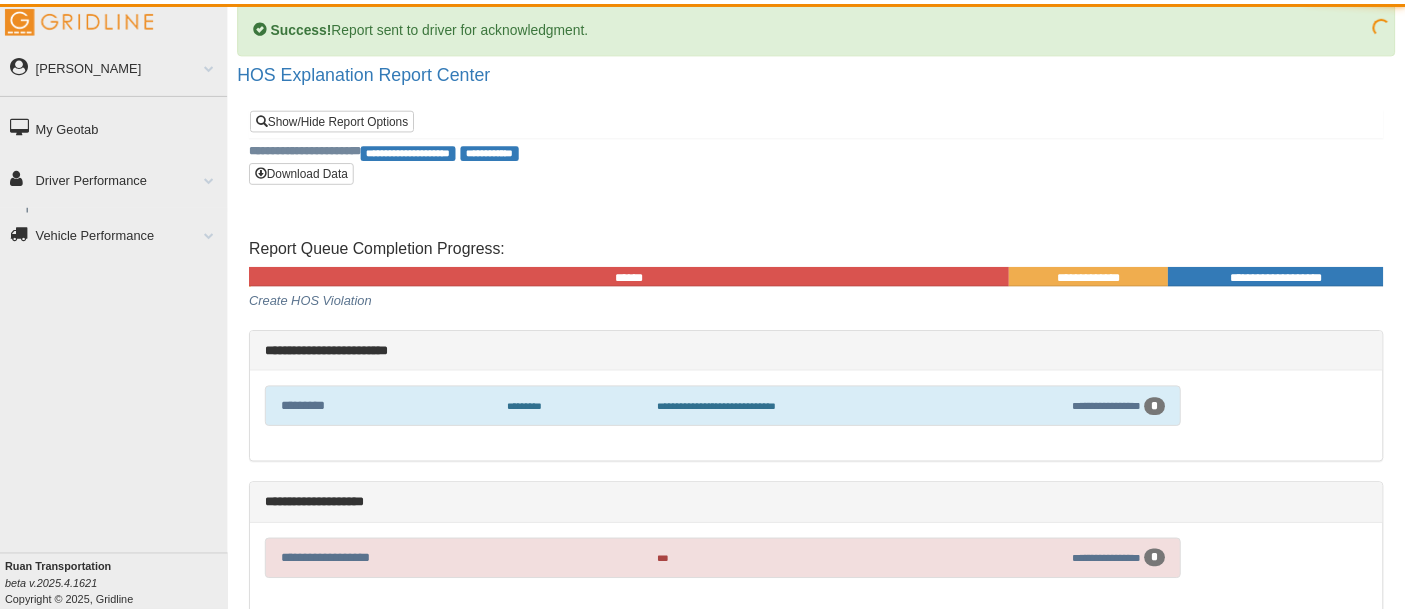 scroll, scrollTop: 0, scrollLeft: 0, axis: both 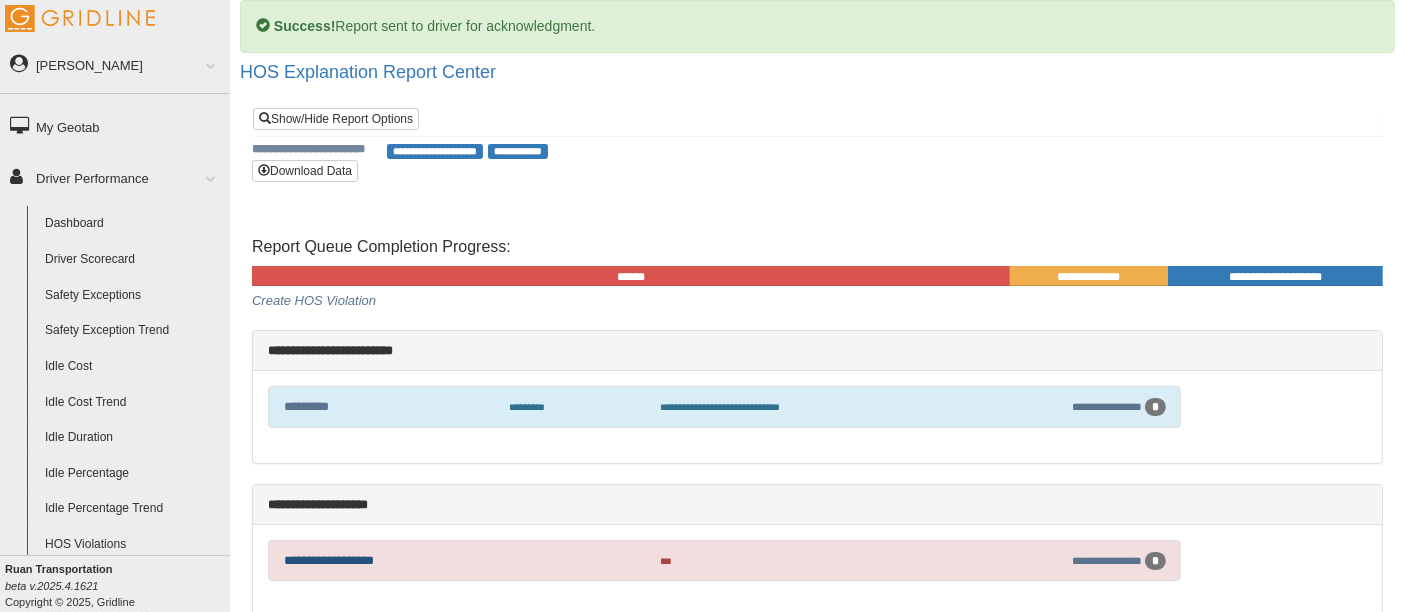 click on "**********" at bounding box center [329, 560] 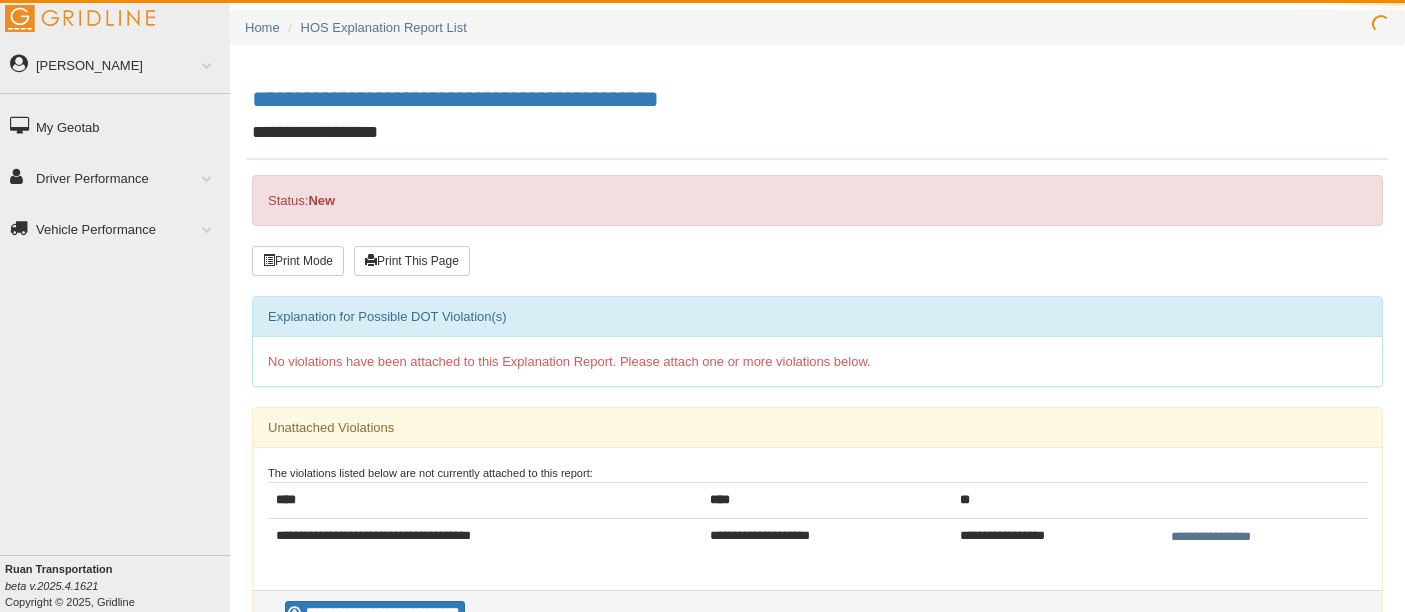 scroll, scrollTop: 0, scrollLeft: 0, axis: both 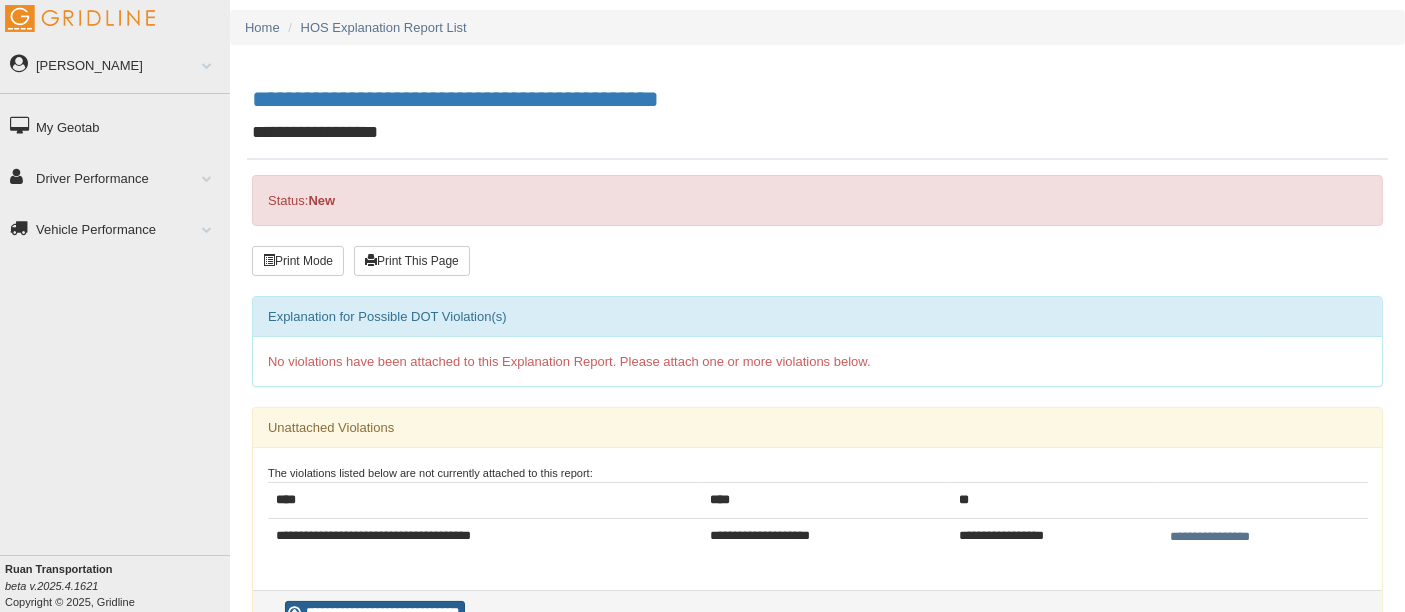 click on "**********" at bounding box center [375, 612] 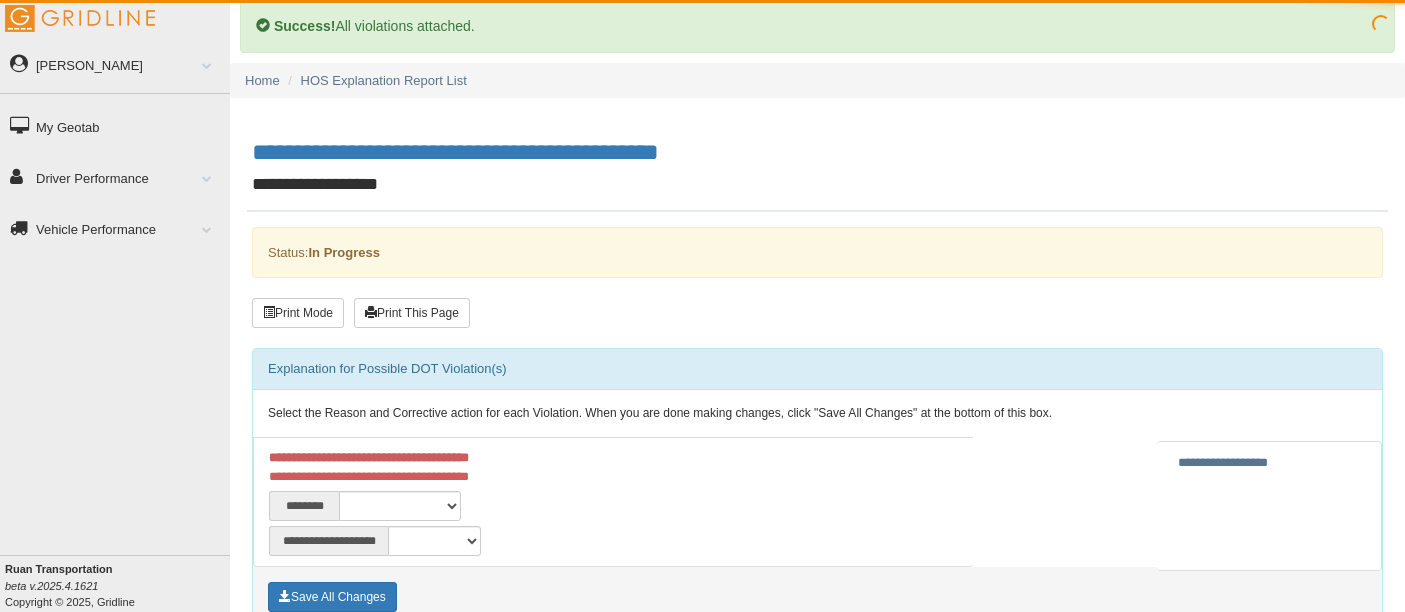 scroll, scrollTop: 0, scrollLeft: 0, axis: both 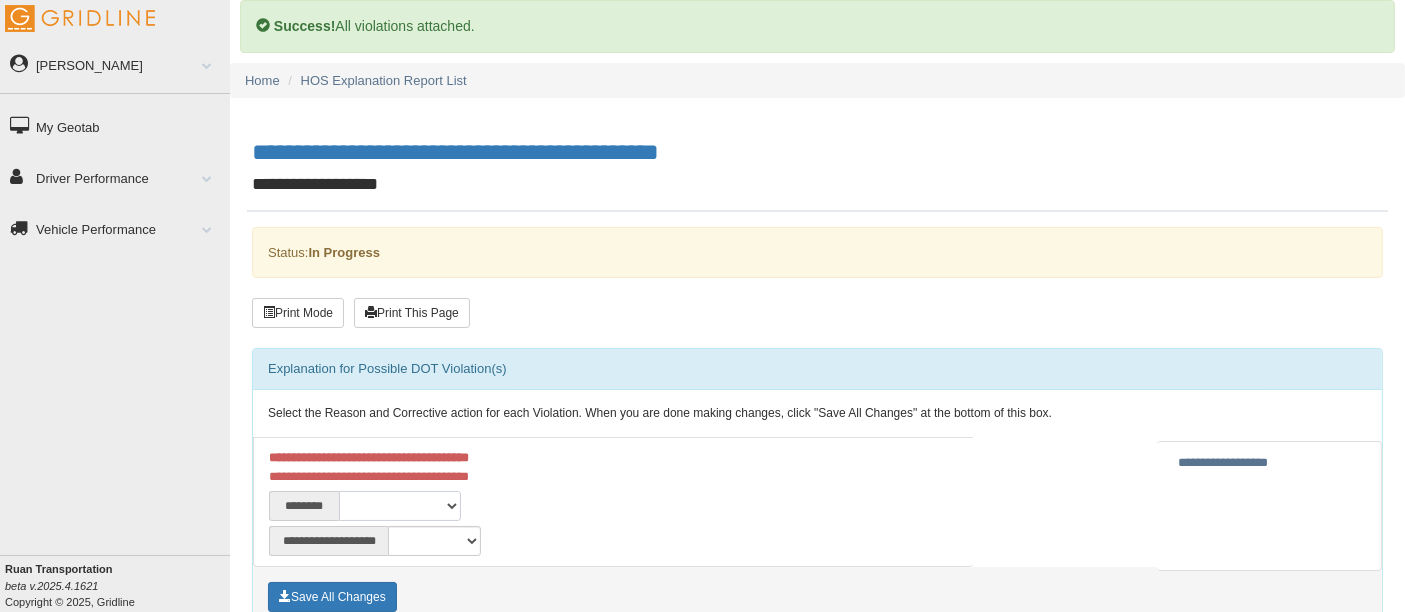 click on "**********" at bounding box center (400, 506) 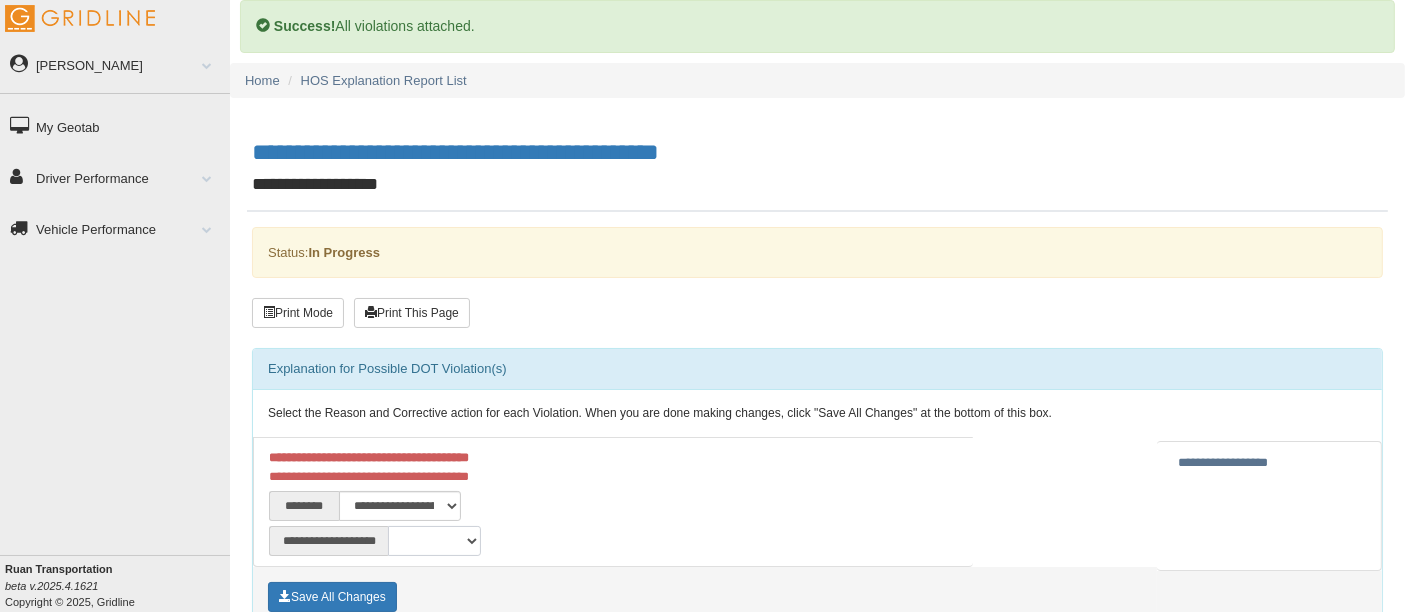 click on "**********" at bounding box center (434, 541) 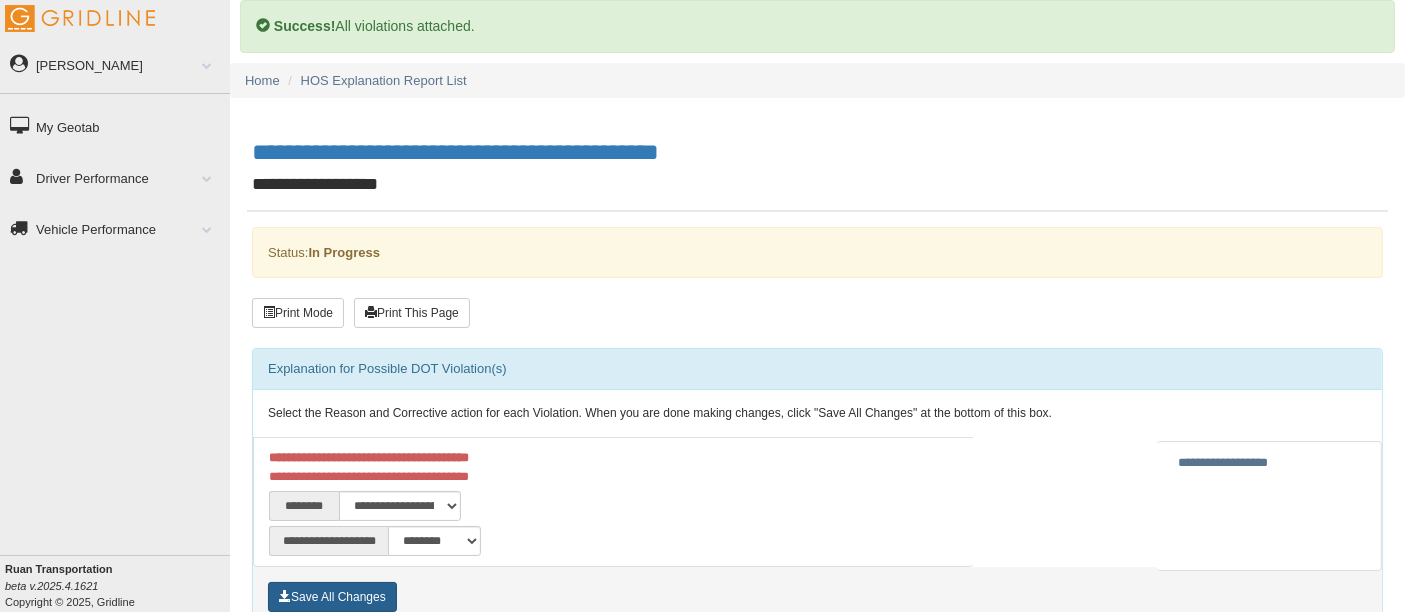 click on "Save All Changes" at bounding box center [332, 597] 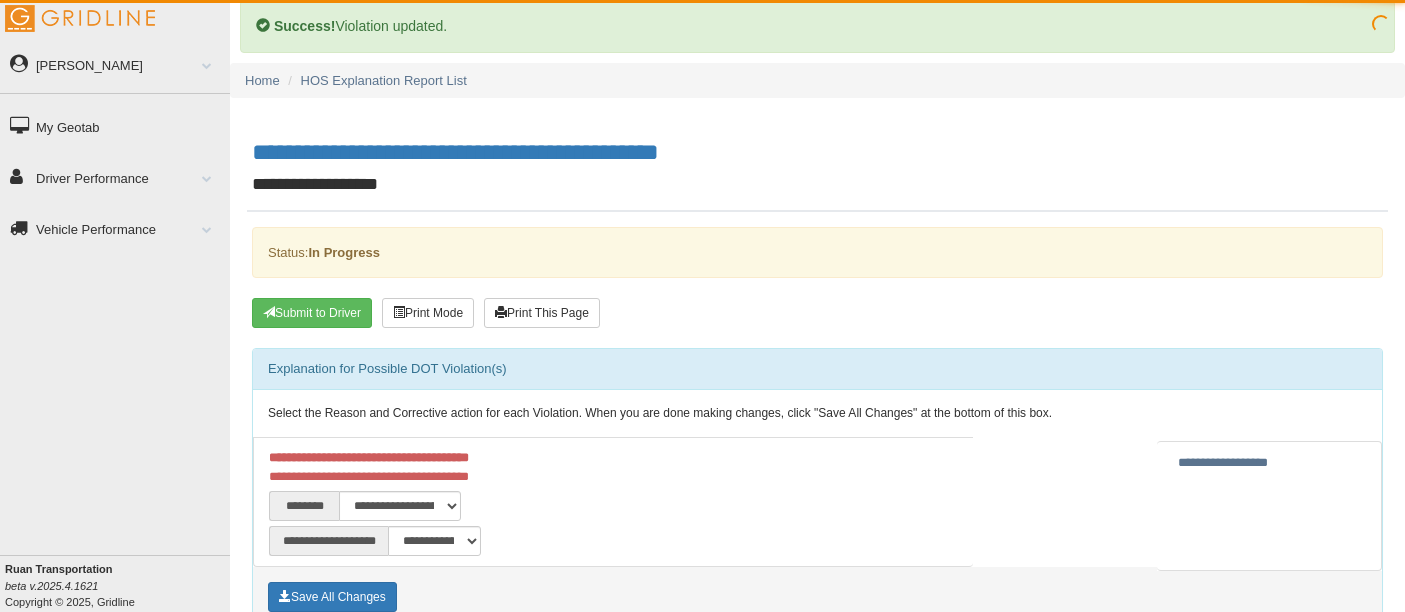scroll, scrollTop: 0, scrollLeft: 0, axis: both 